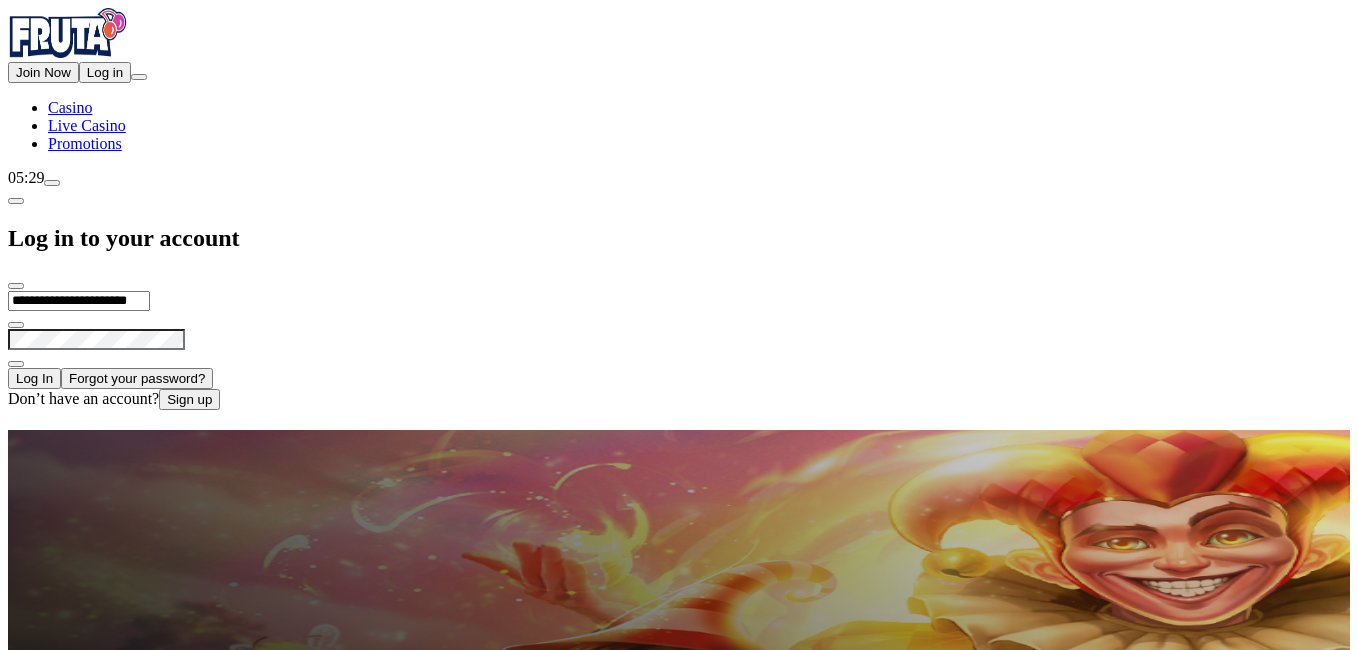 scroll, scrollTop: 0, scrollLeft: 0, axis: both 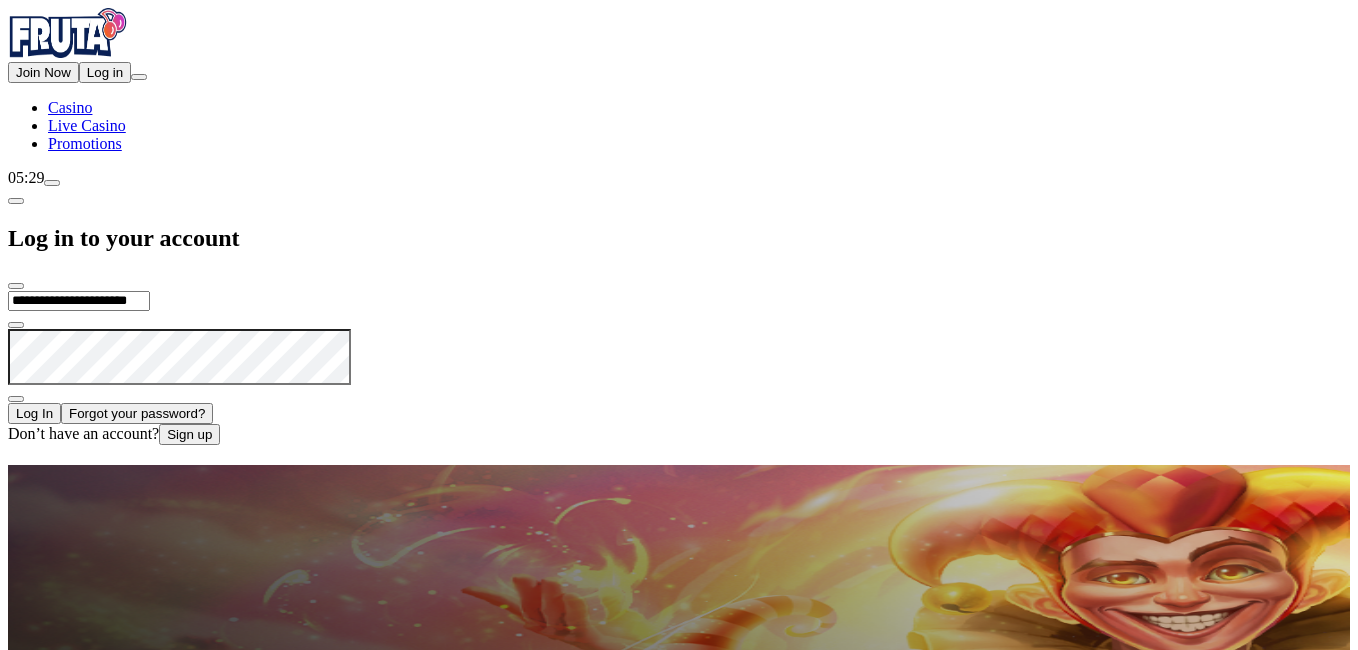 click on "Log In" at bounding box center (34, 413) 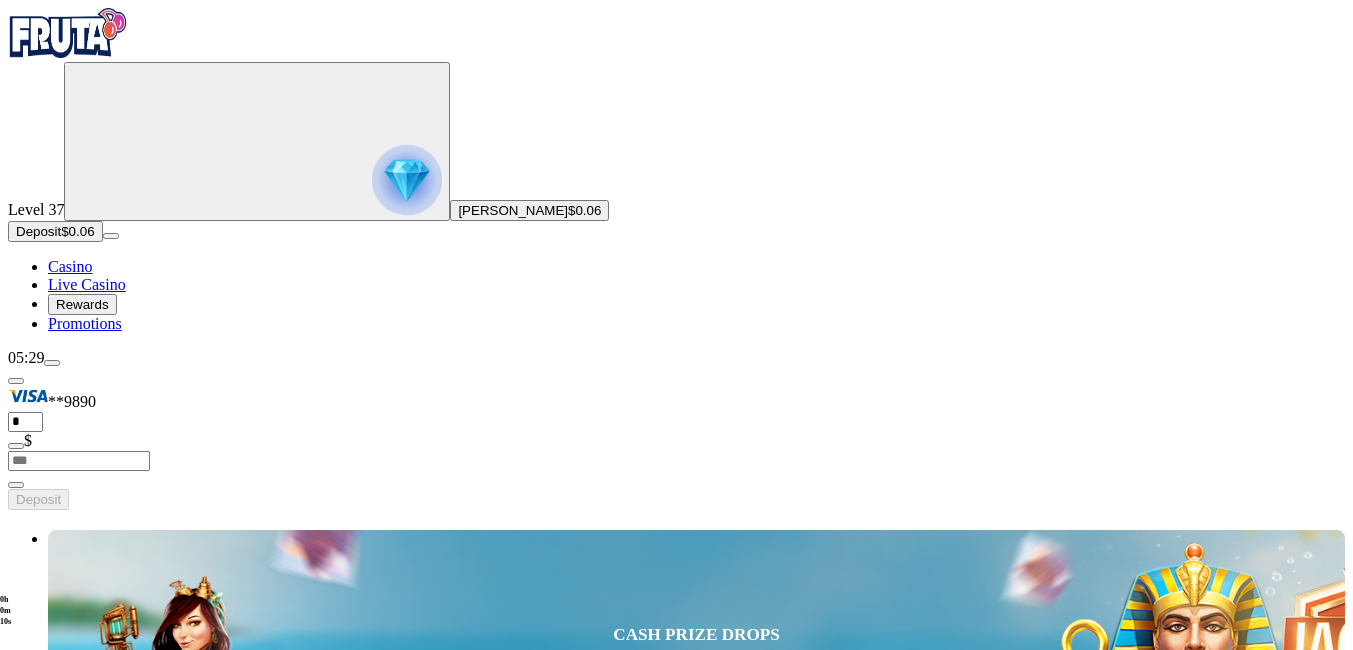 click at bounding box center (32, 2903) 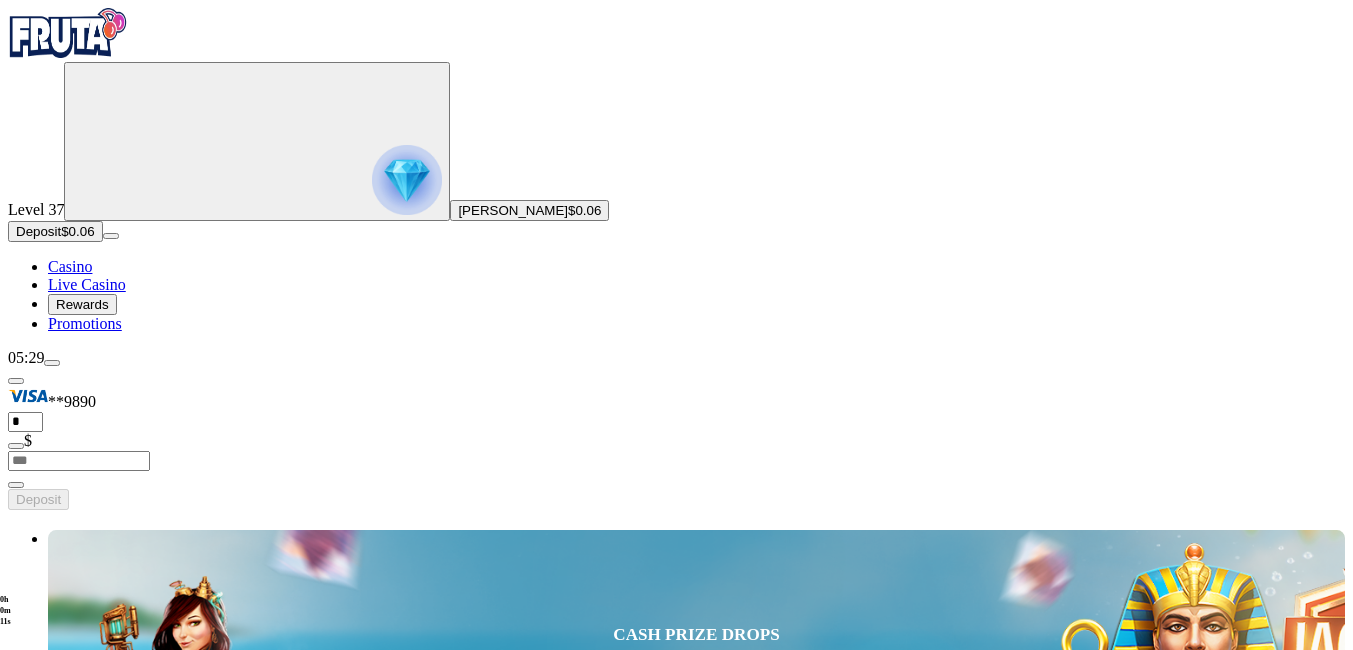 click on "All Games" at bounding box center [-33, 3021] 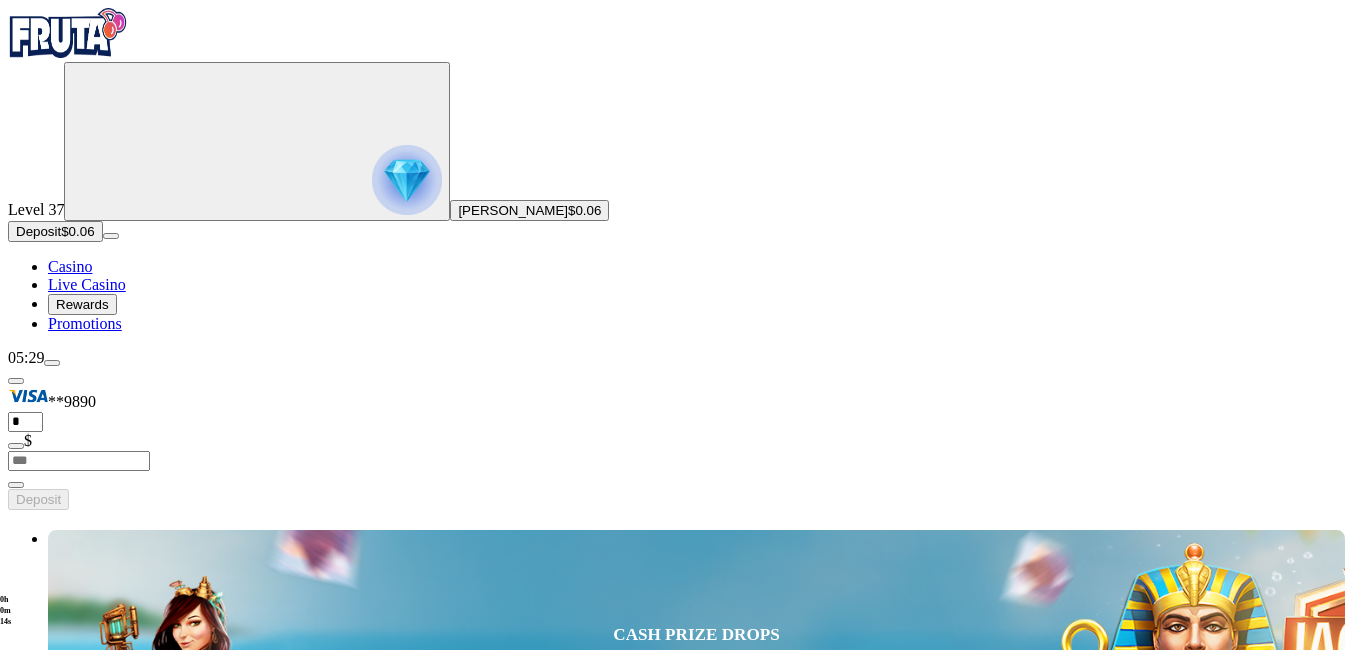 click on "All Games" at bounding box center (-33, 3021) 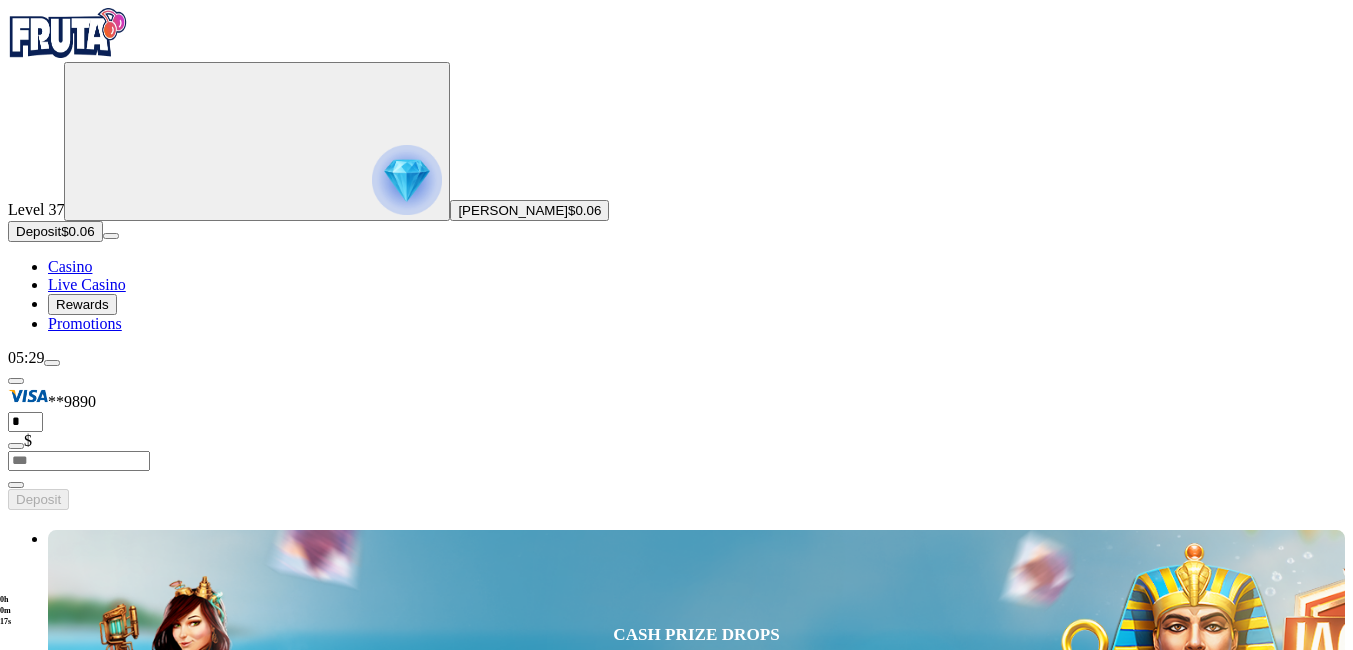 click on "All Games" at bounding box center (-33, 3021) 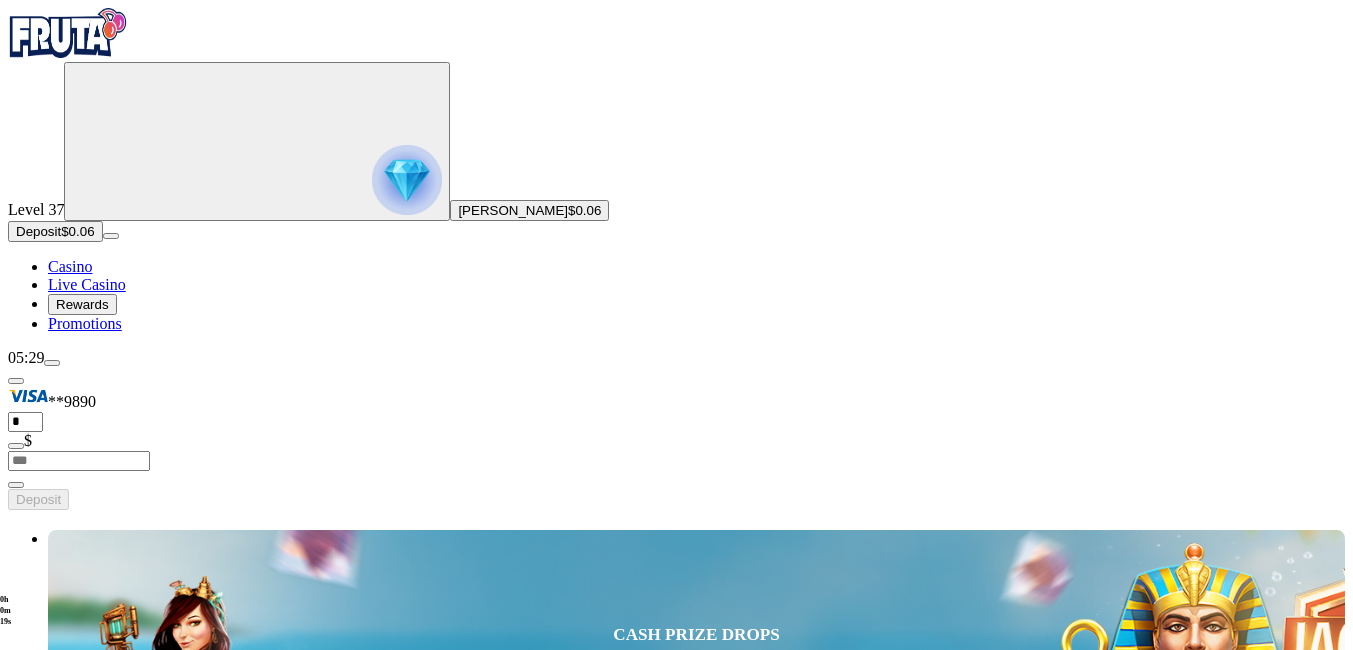 click at bounding box center (948, 2968) 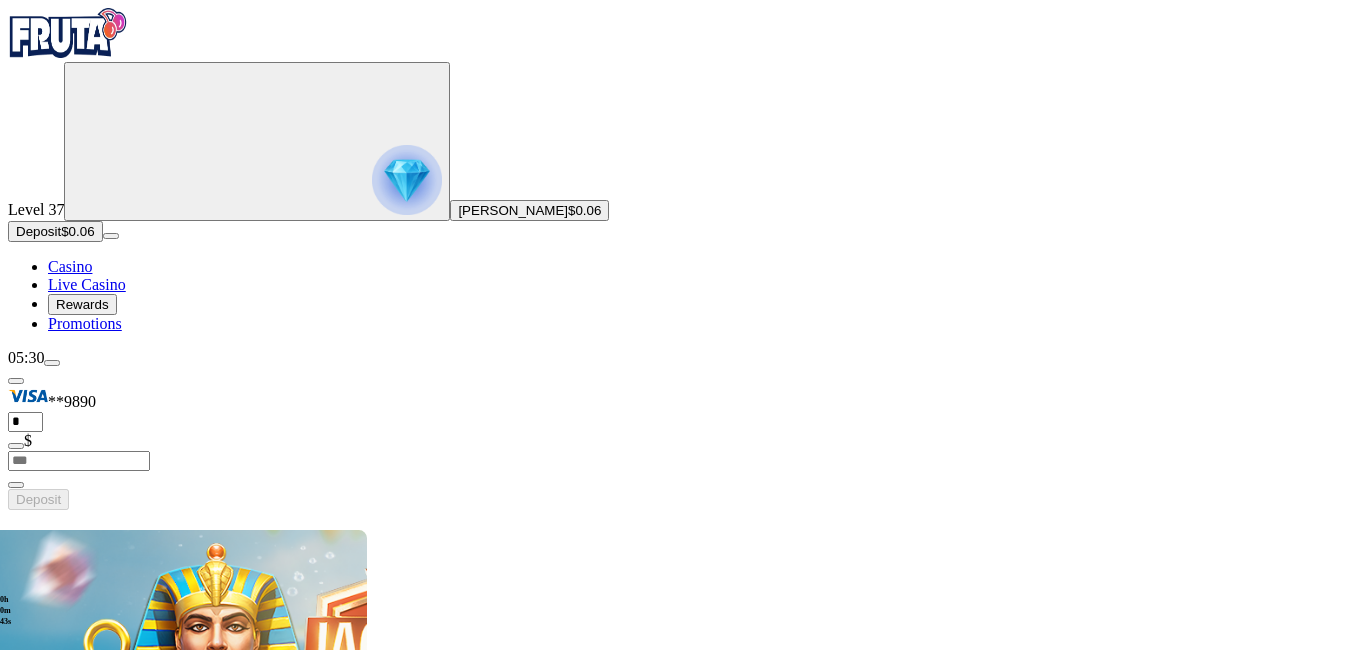 type on "*********" 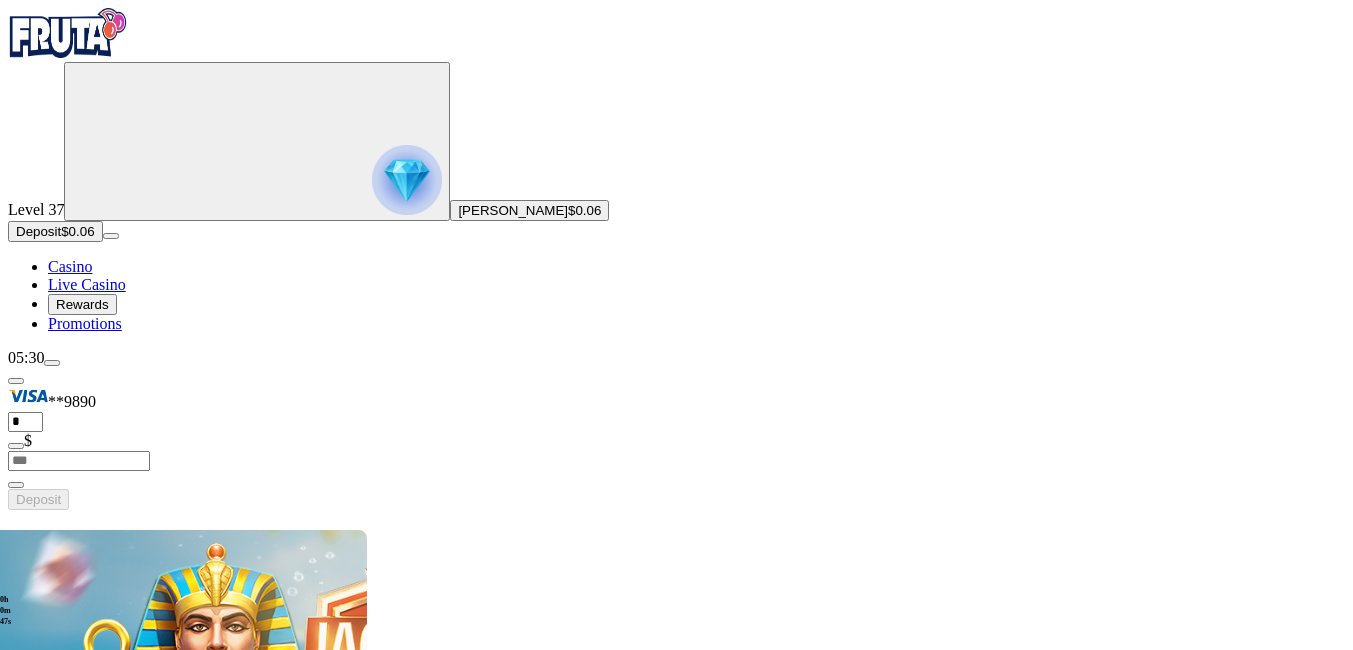 scroll, scrollTop: 569, scrollLeft: 0, axis: vertical 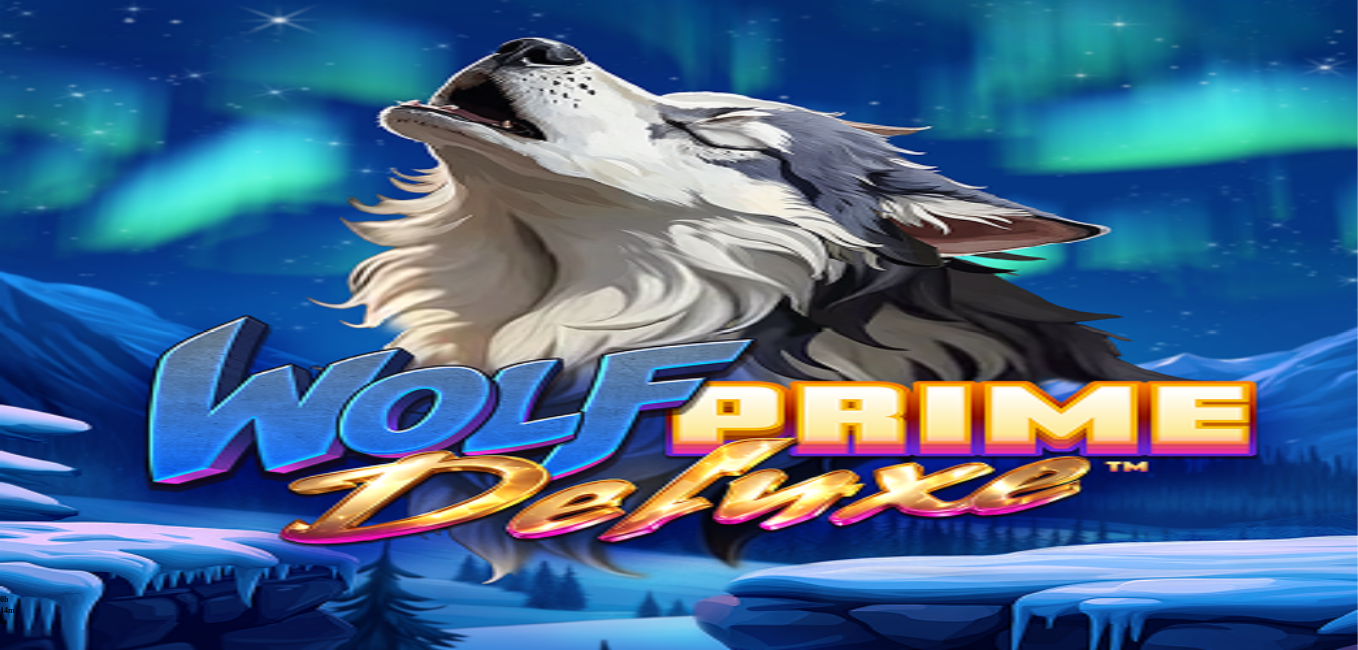 click at bounding box center (160, 868) 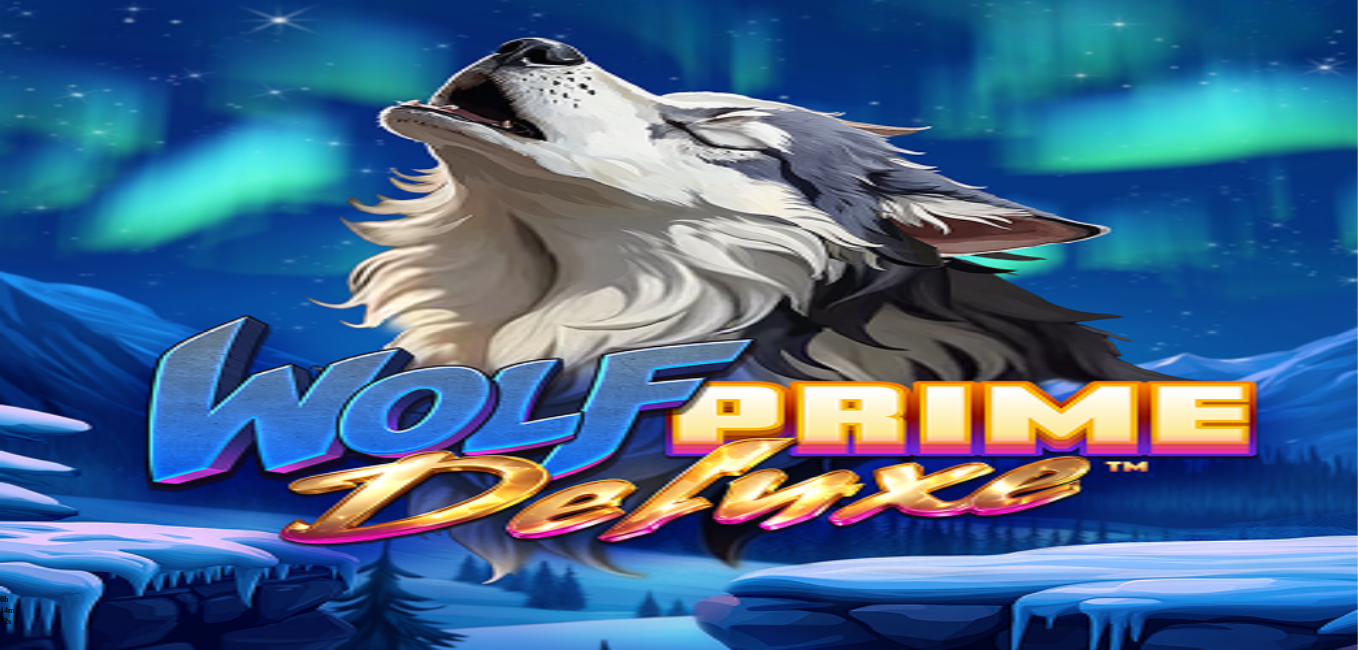 click at bounding box center [16, 963] 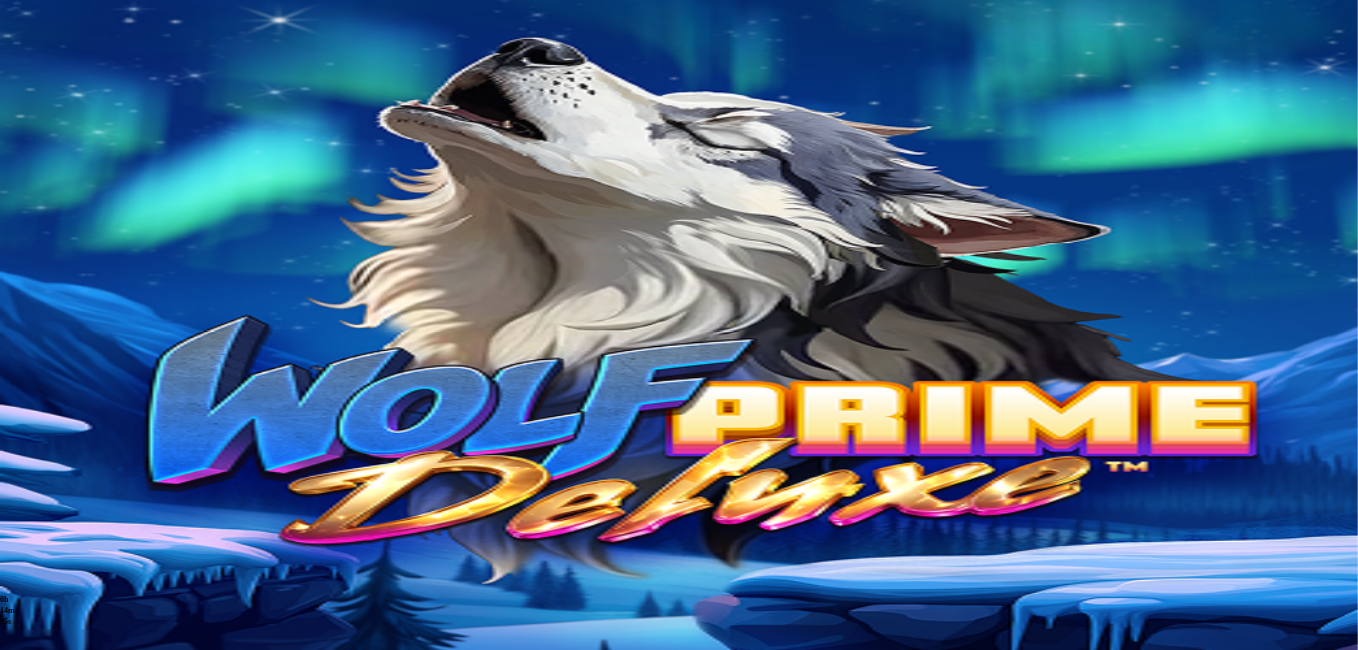 click at bounding box center (52, 363) 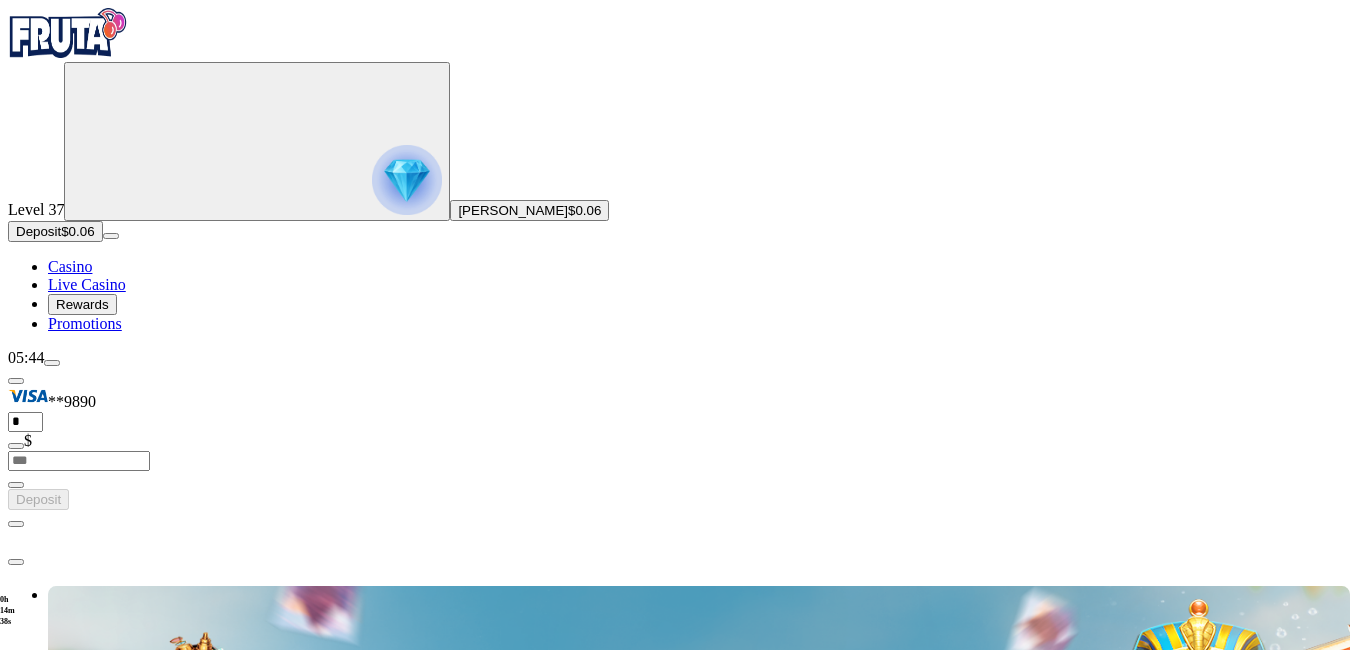 click at bounding box center [52, 363] 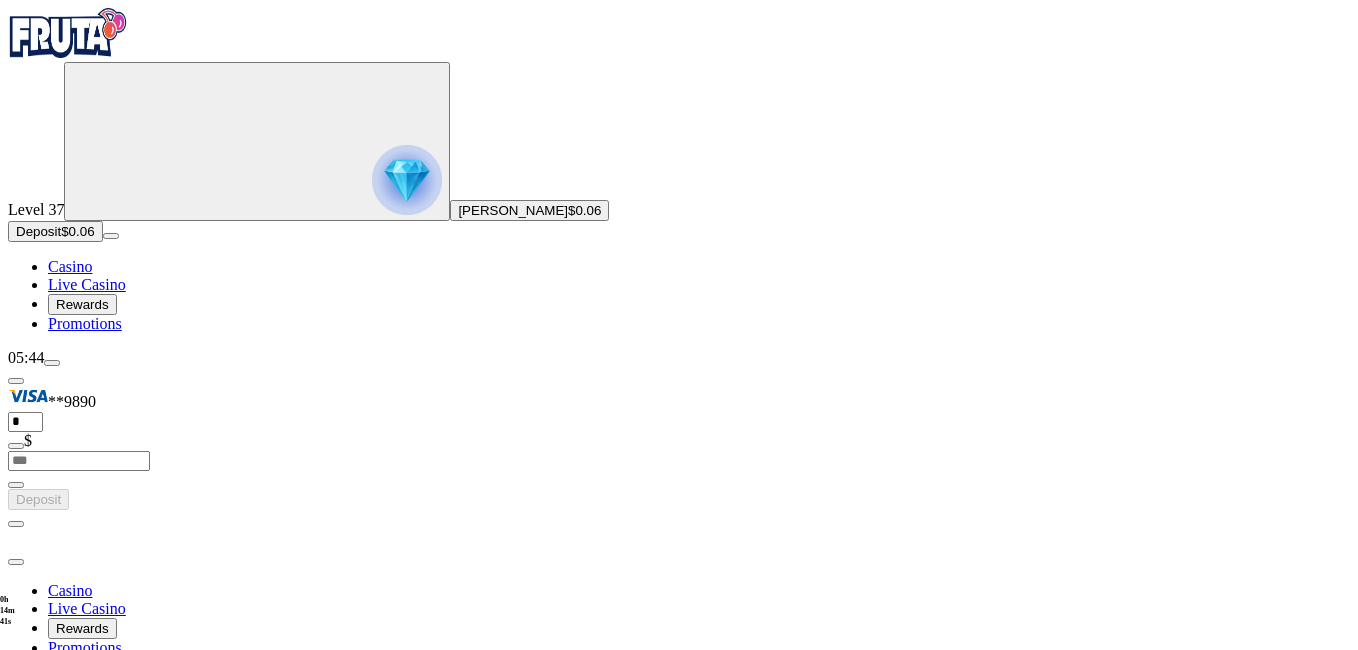 click on "Chat with us" at bounding box center (92, 981) 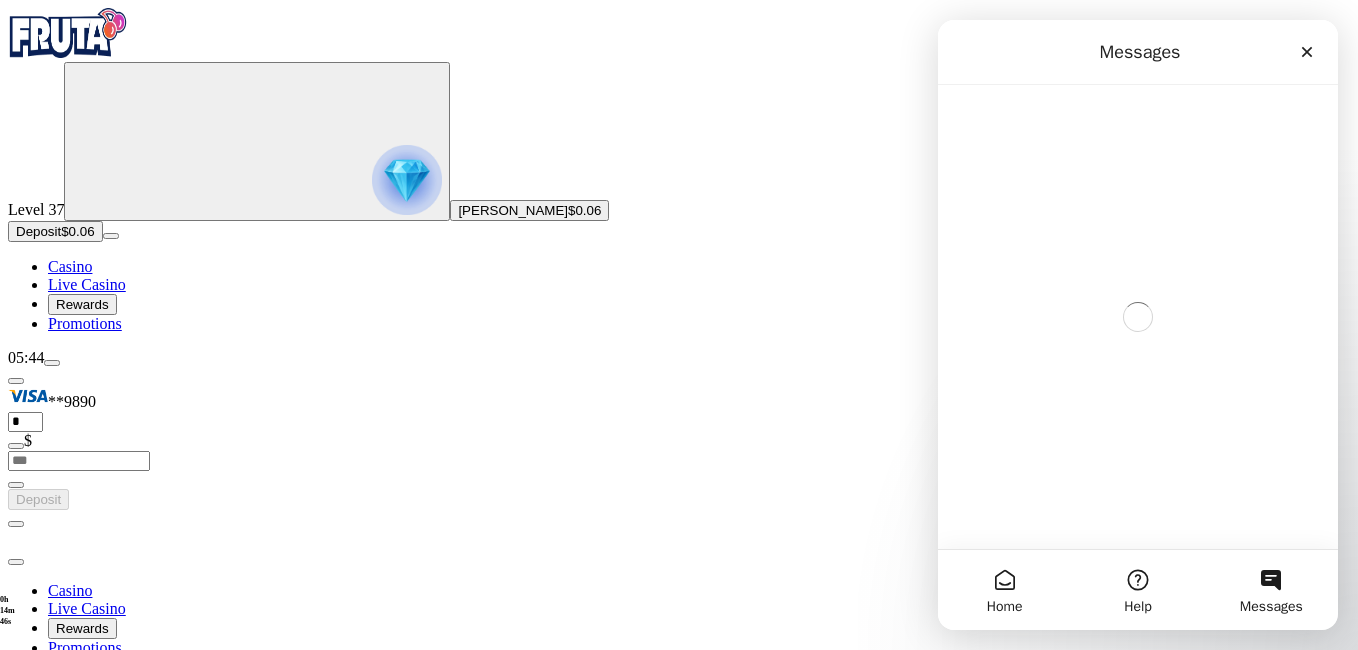 scroll, scrollTop: 0, scrollLeft: 0, axis: both 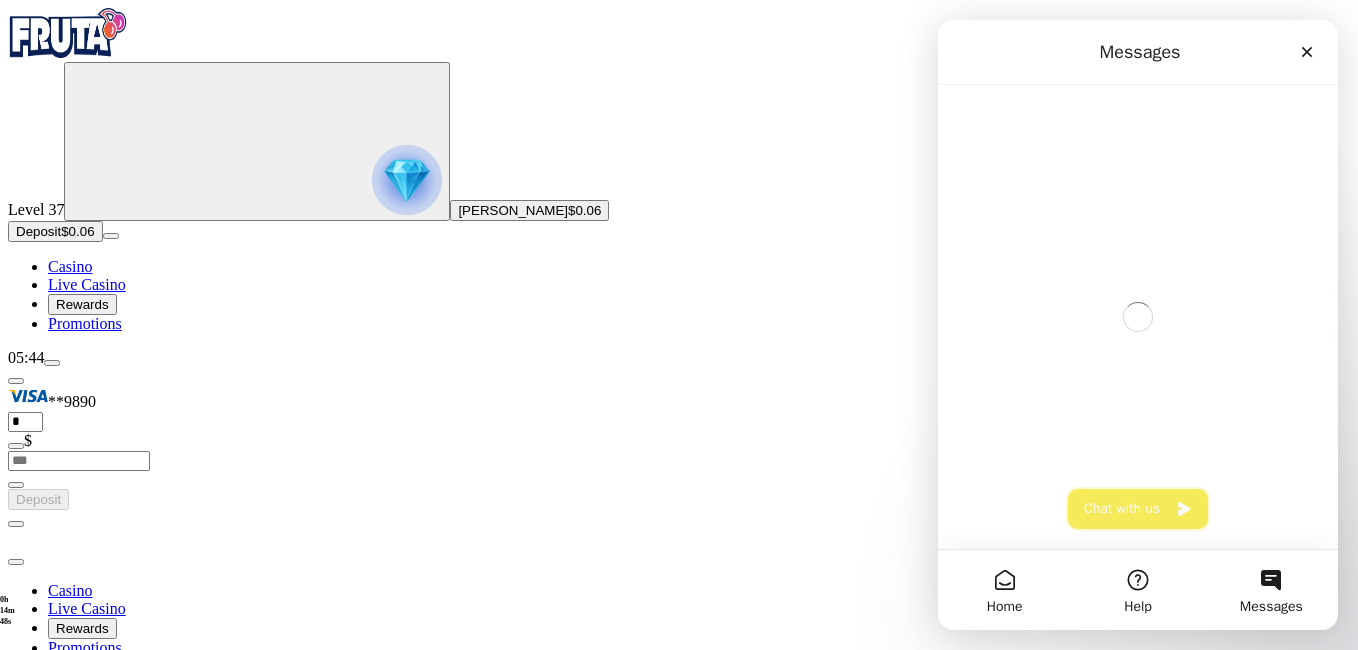 click on "Chat with us" at bounding box center (1138, 509) 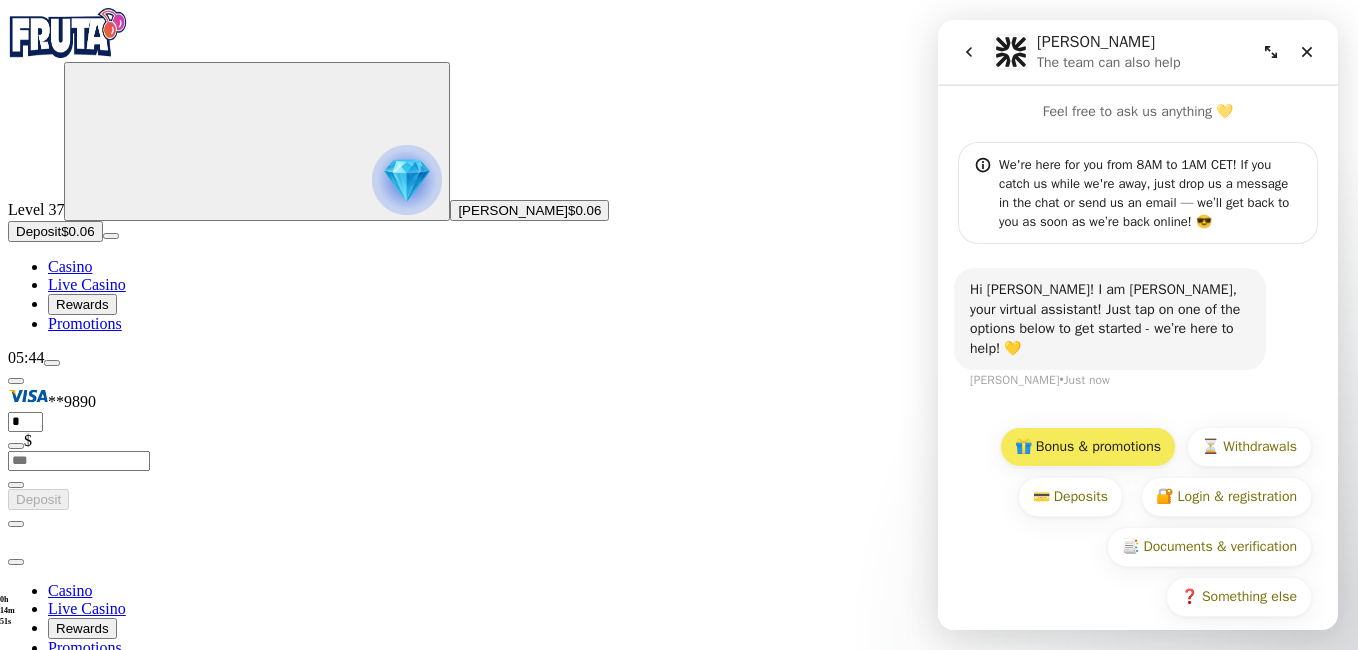 click on "🎁 Bonus & promotions" at bounding box center [1088, 447] 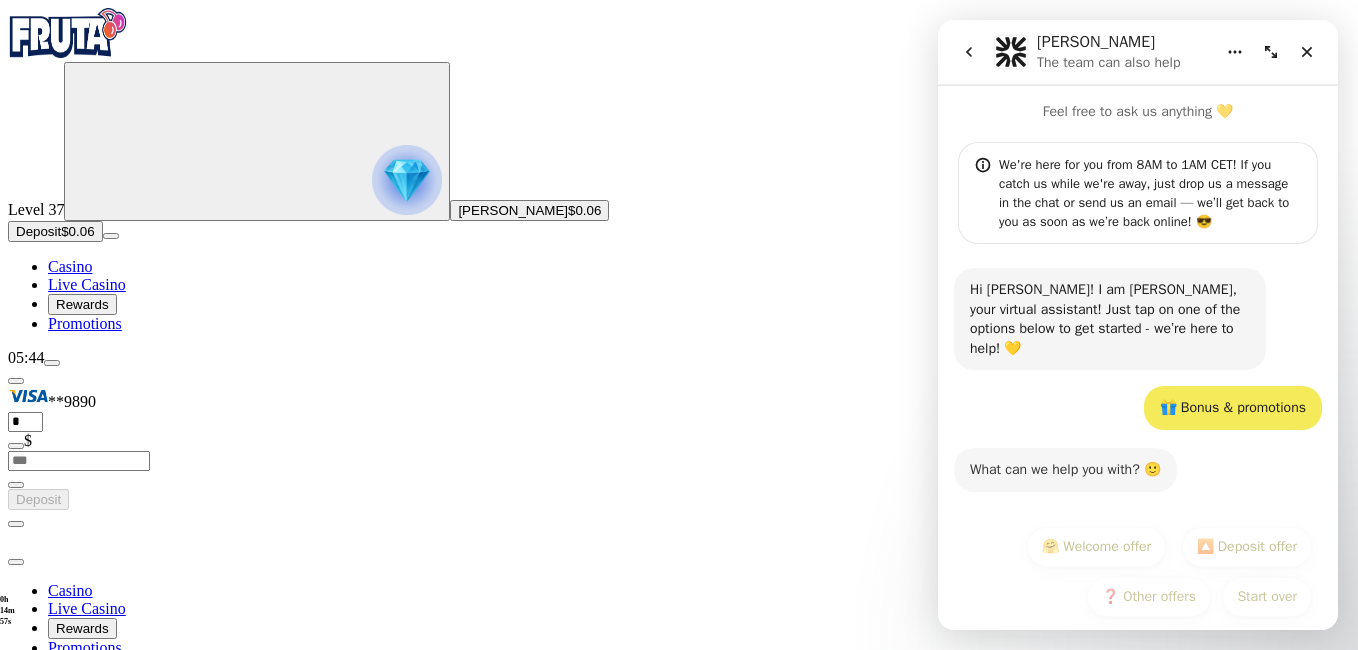 scroll, scrollTop: 0, scrollLeft: 0, axis: both 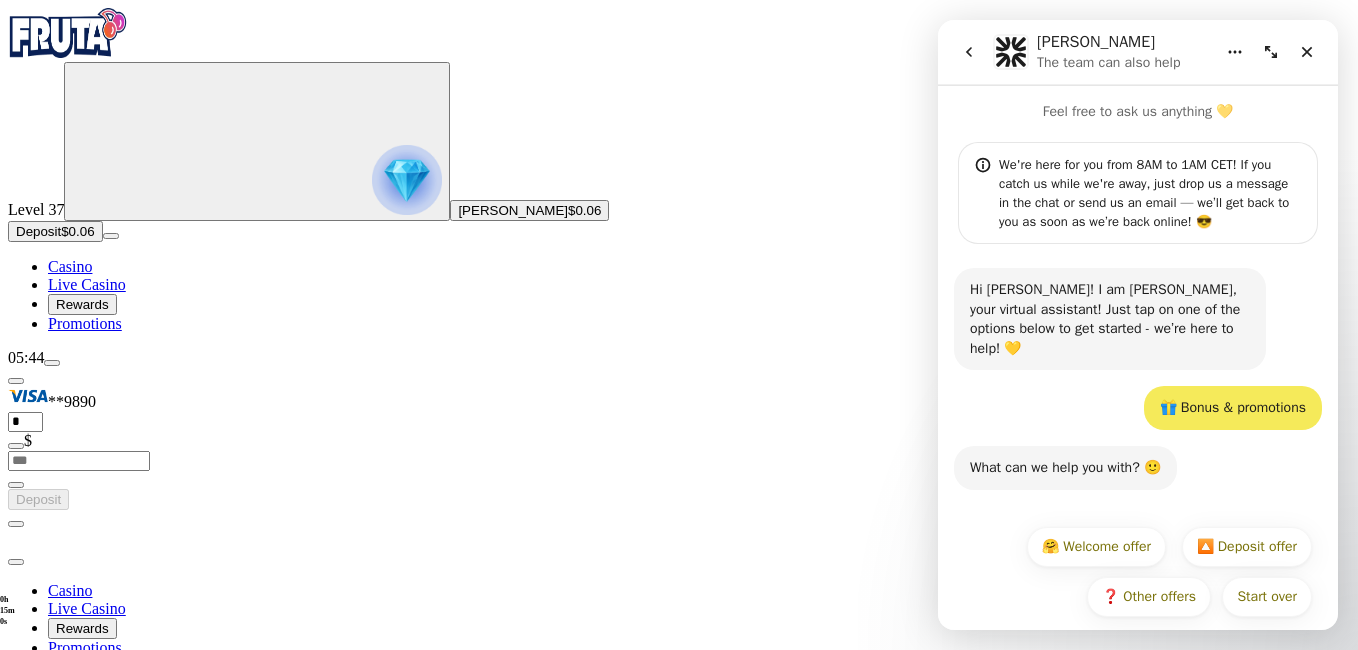 click on "❓ Other offers" at bounding box center [1149, 597] 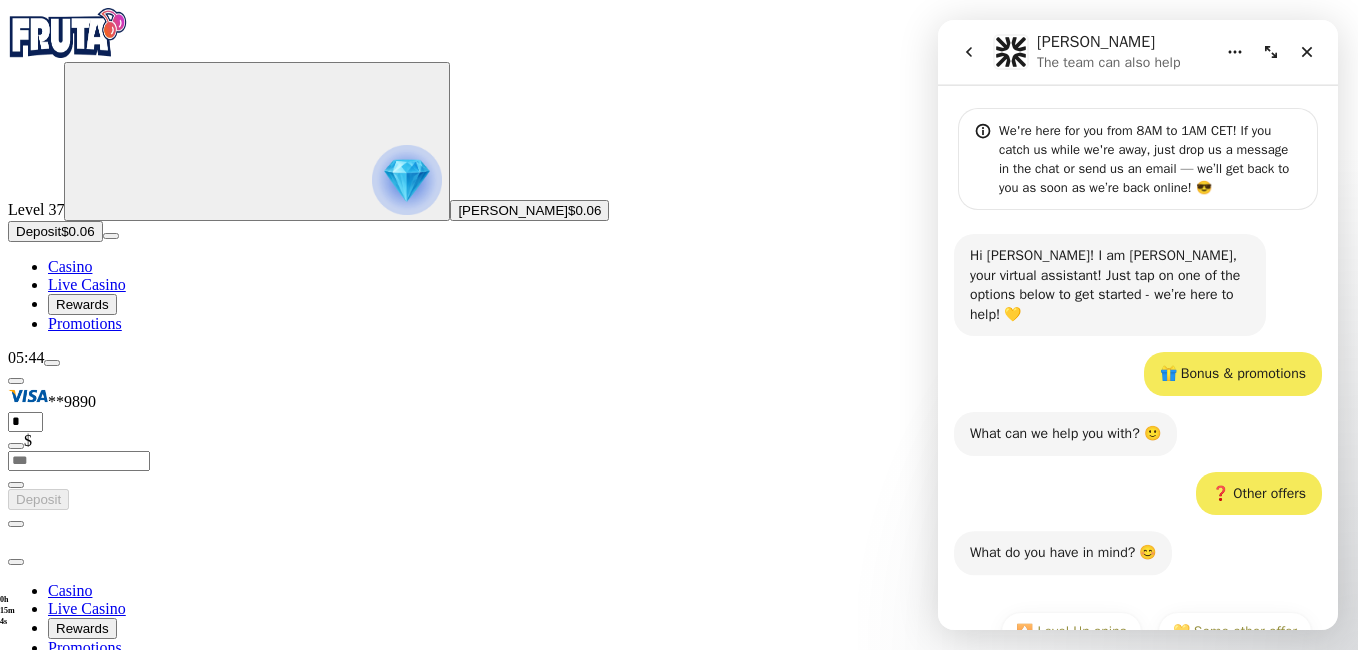 scroll, scrollTop: 119, scrollLeft: 0, axis: vertical 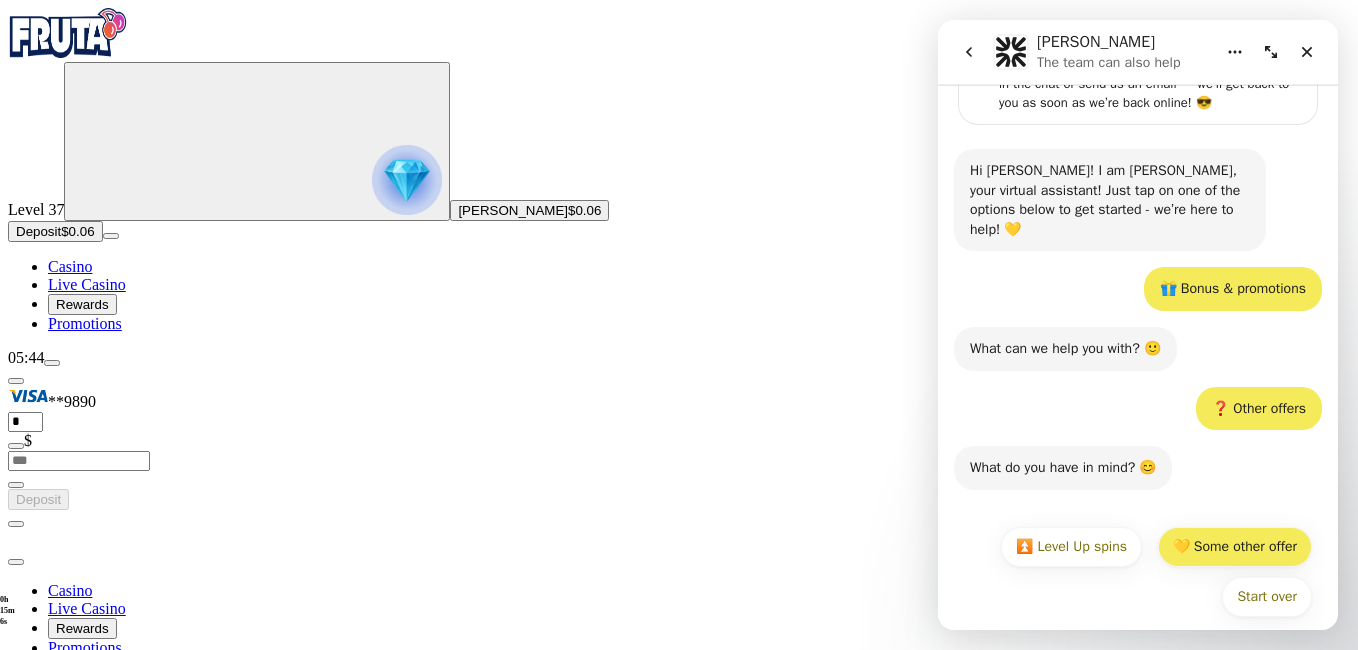 click on "💛 Some other offer" at bounding box center (1235, 547) 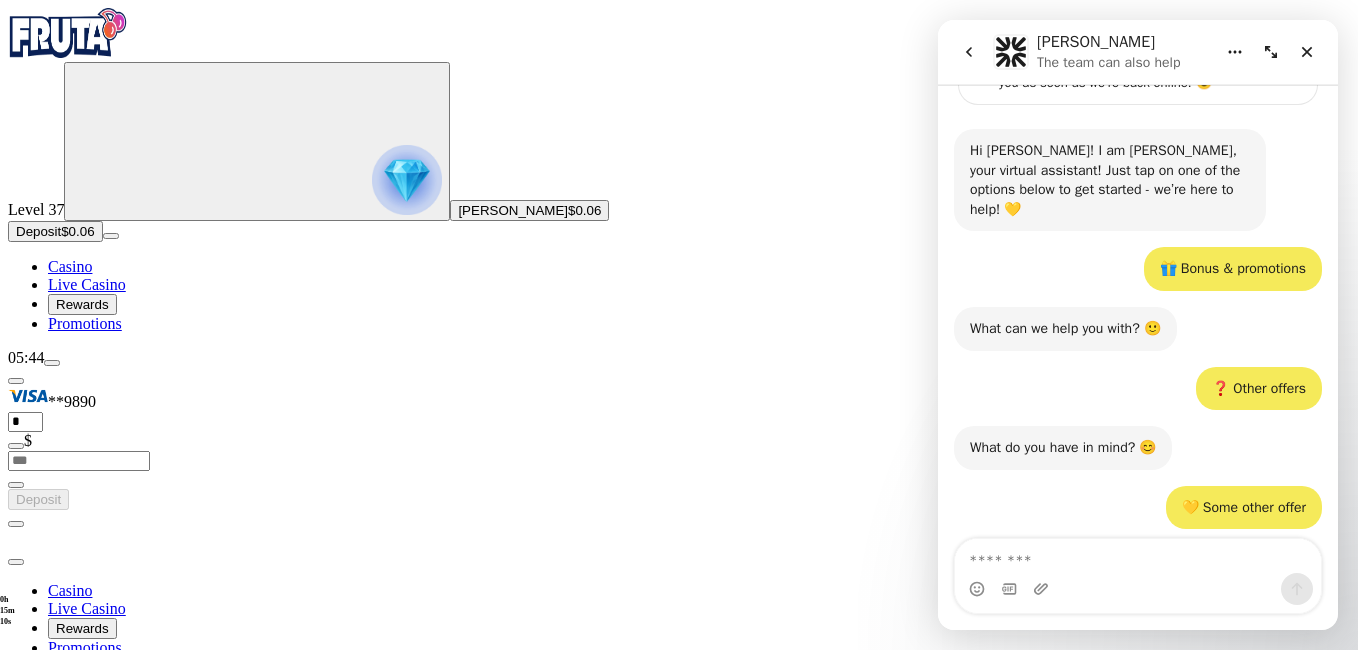 scroll, scrollTop: 211, scrollLeft: 0, axis: vertical 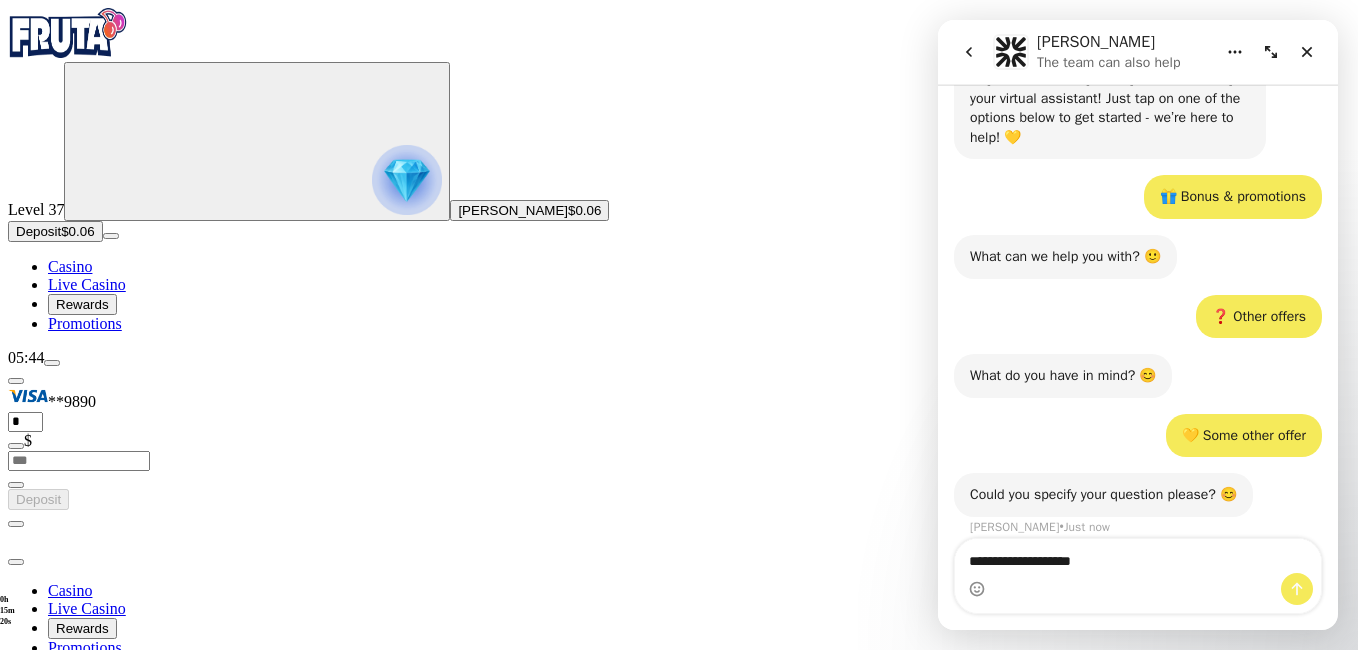 type on "**********" 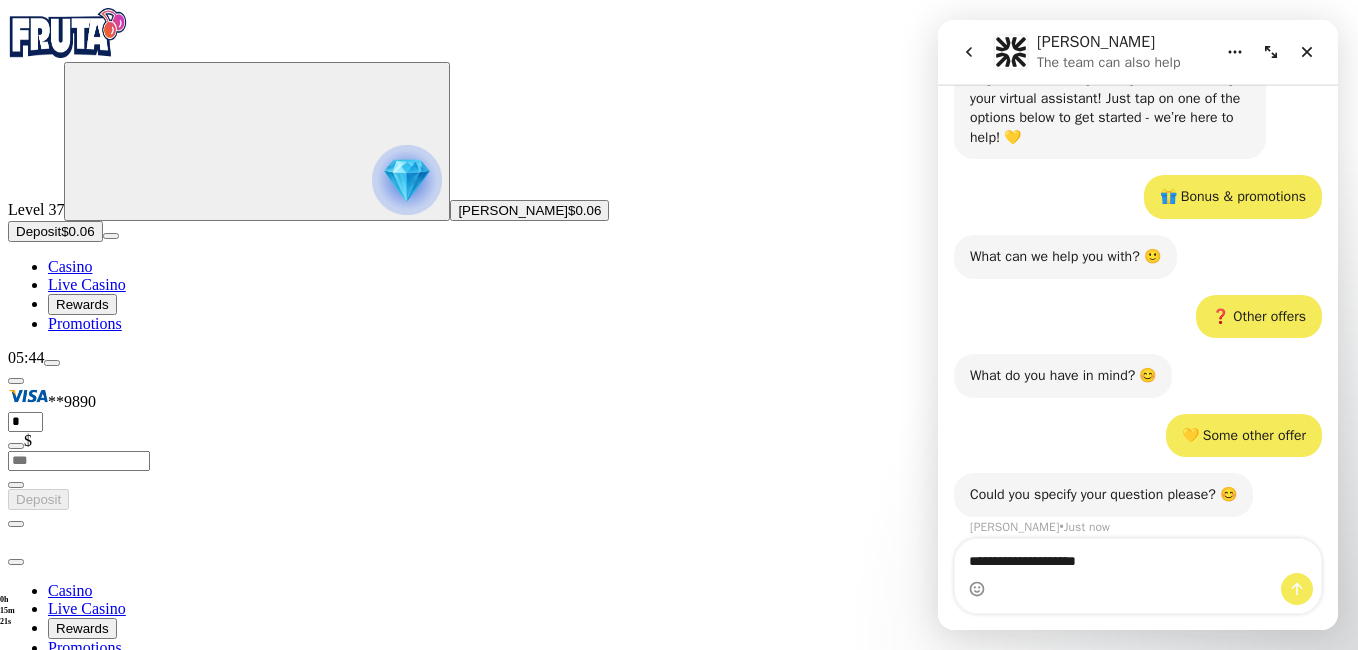 type 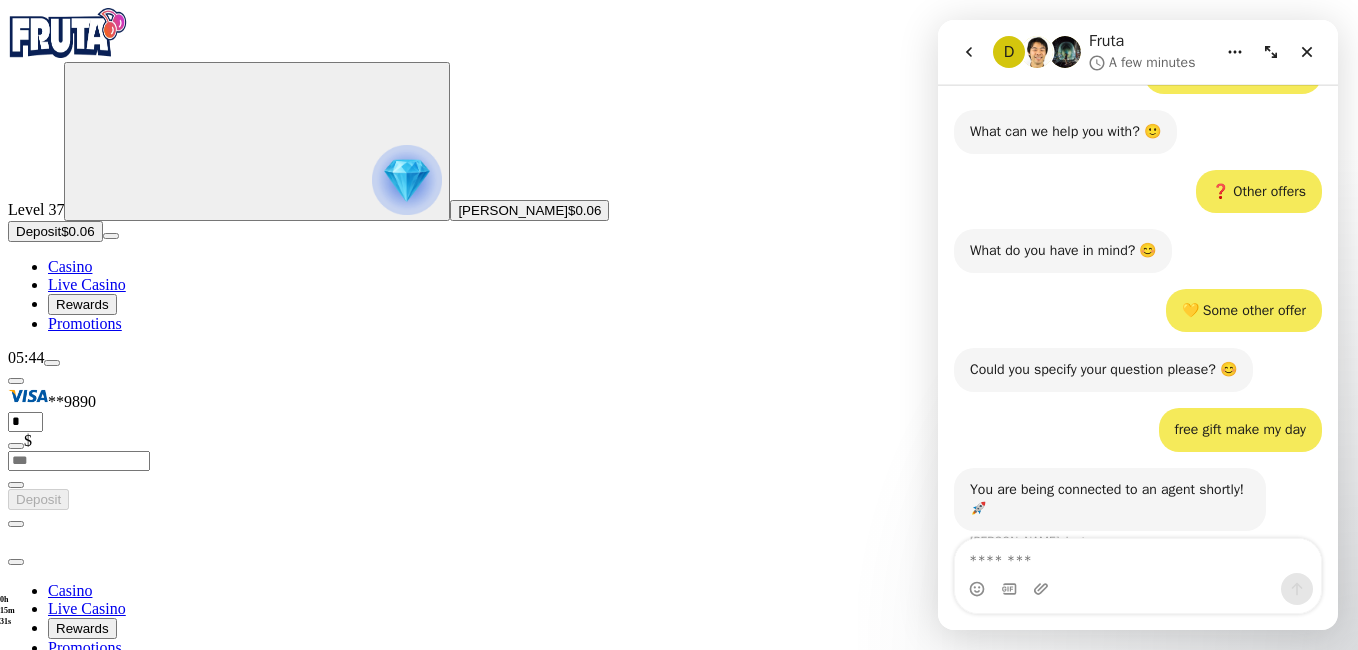 scroll, scrollTop: 350, scrollLeft: 0, axis: vertical 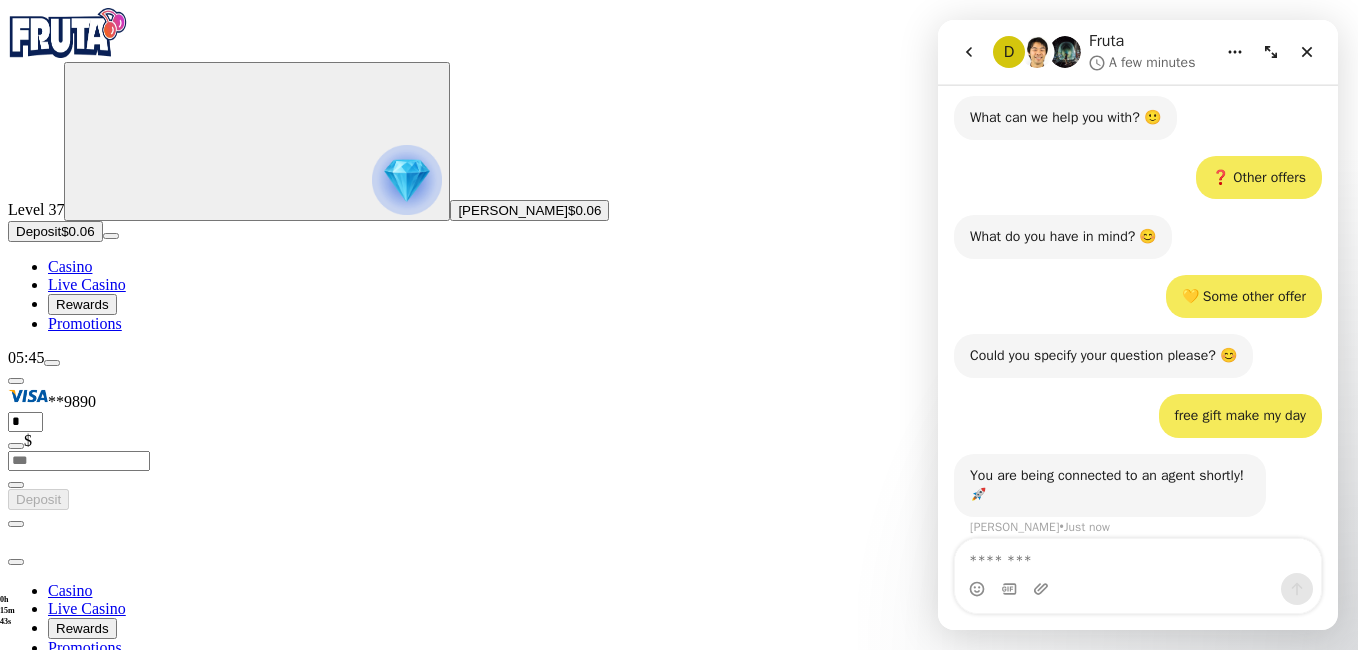 click on "Rewards" at bounding box center (82, 304) 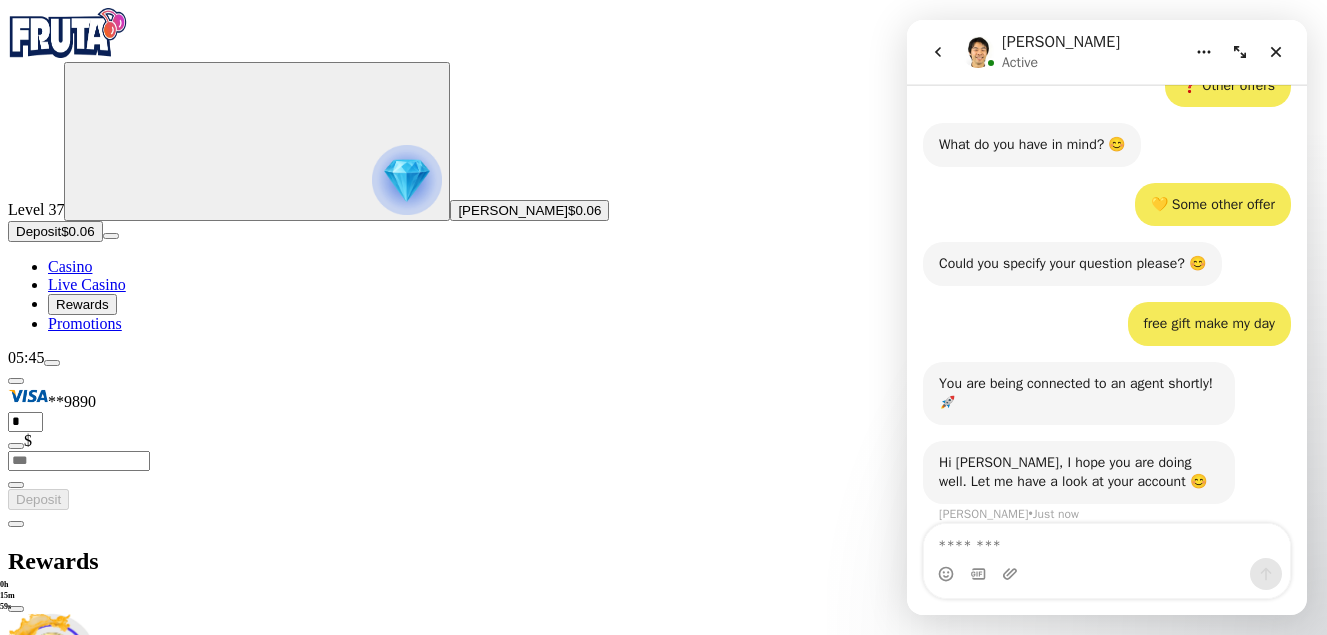 scroll, scrollTop: 444, scrollLeft: 0, axis: vertical 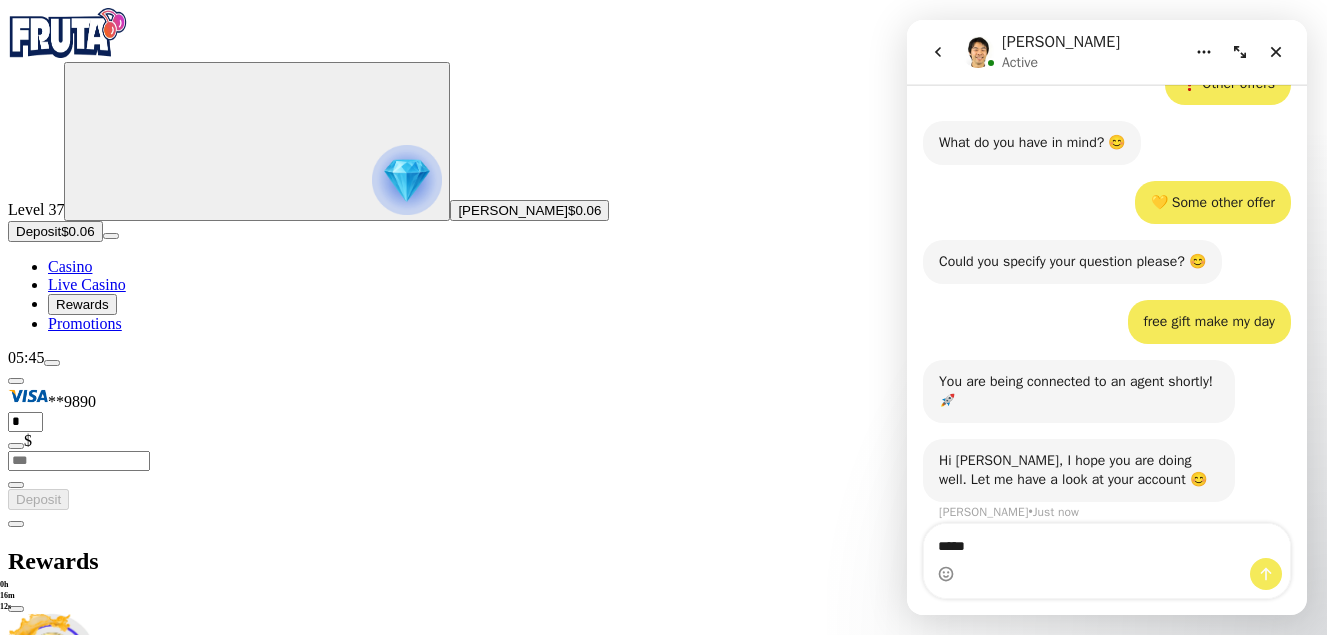 type on "******" 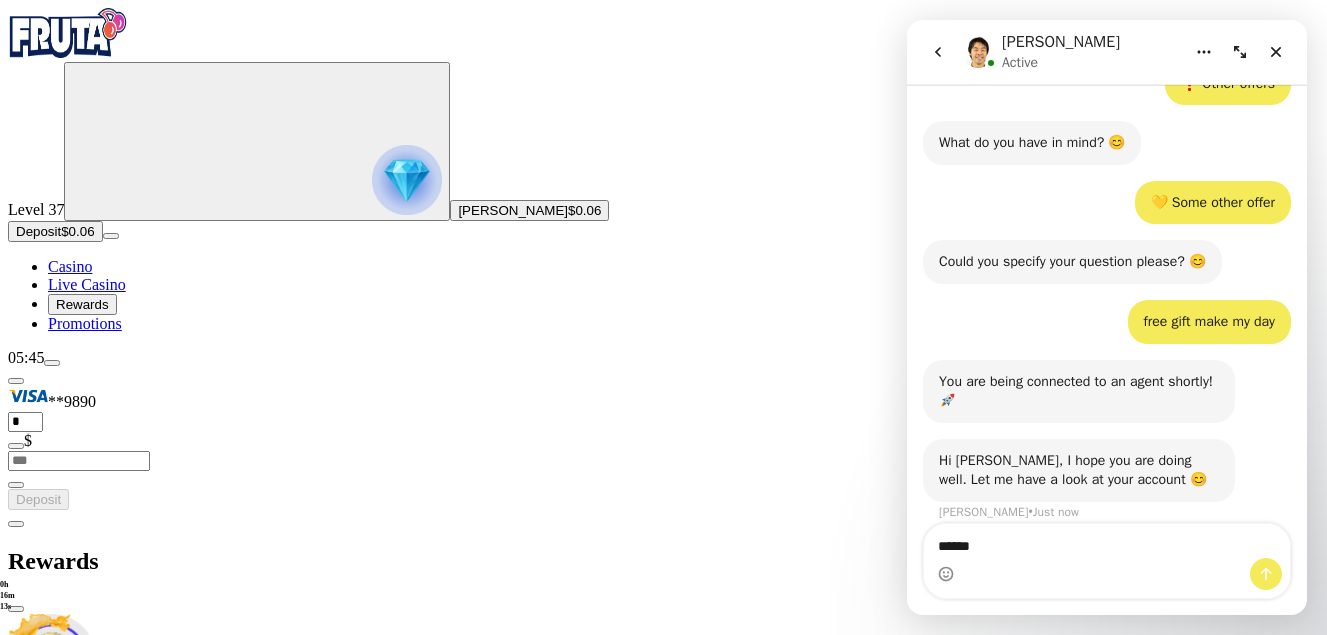 type 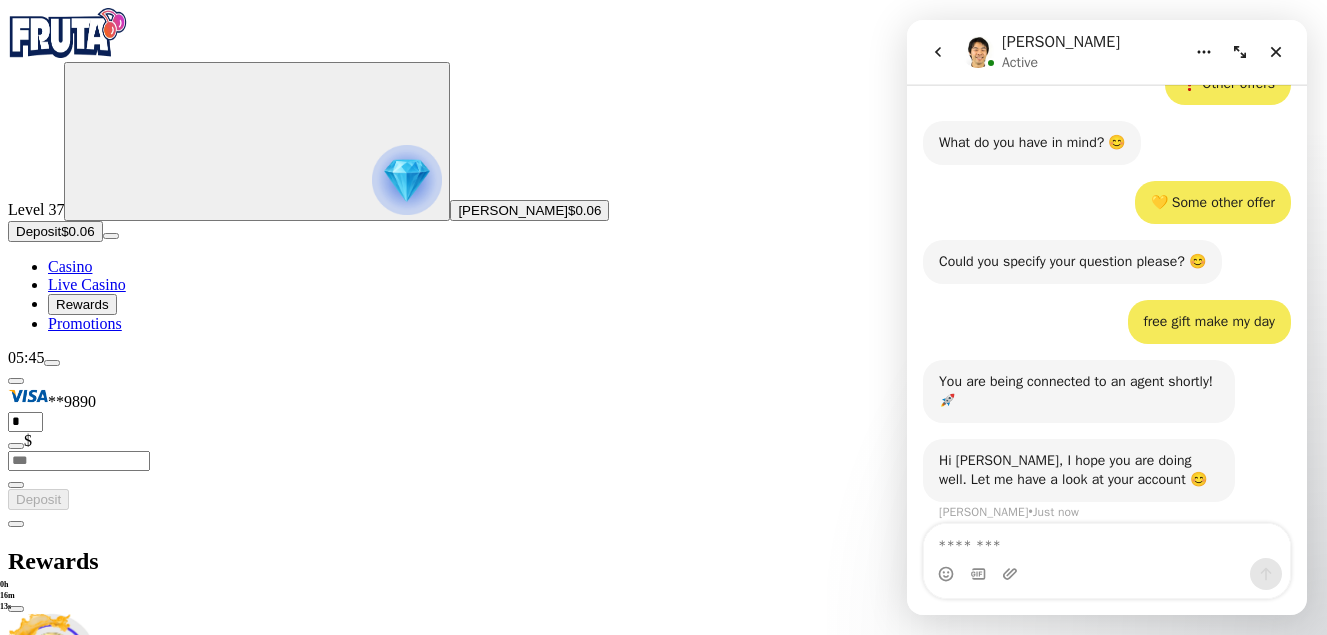 scroll, scrollTop: 504, scrollLeft: 0, axis: vertical 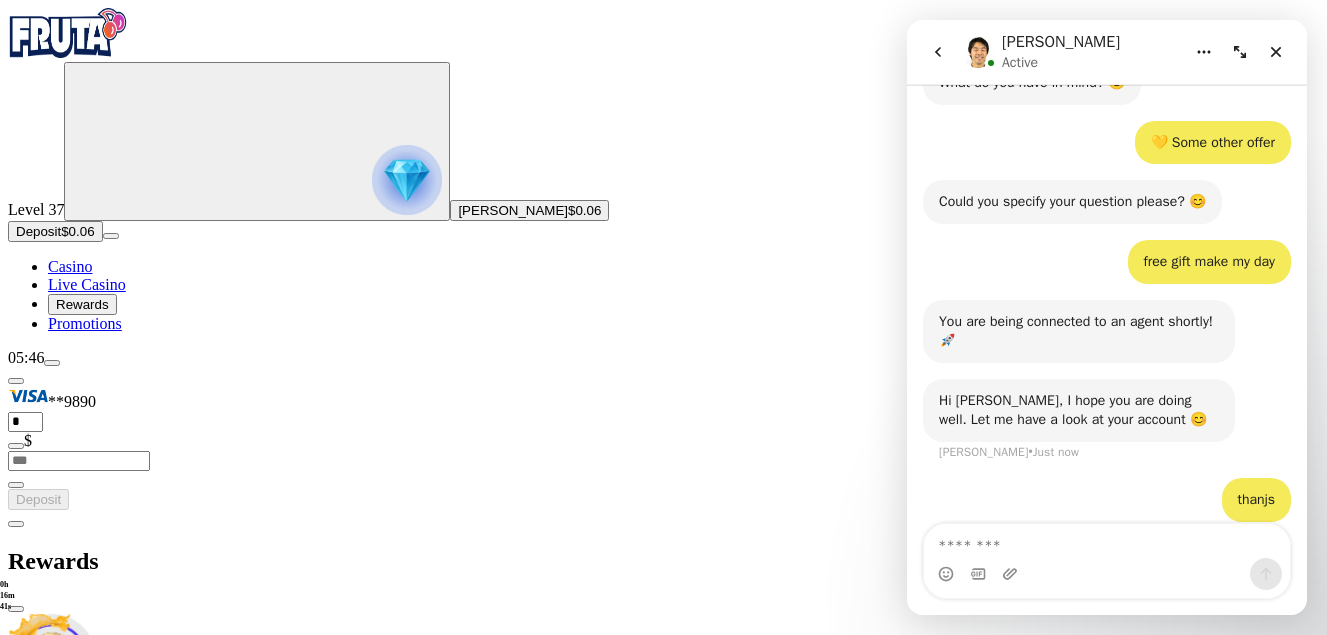 click at bounding box center (52, 363) 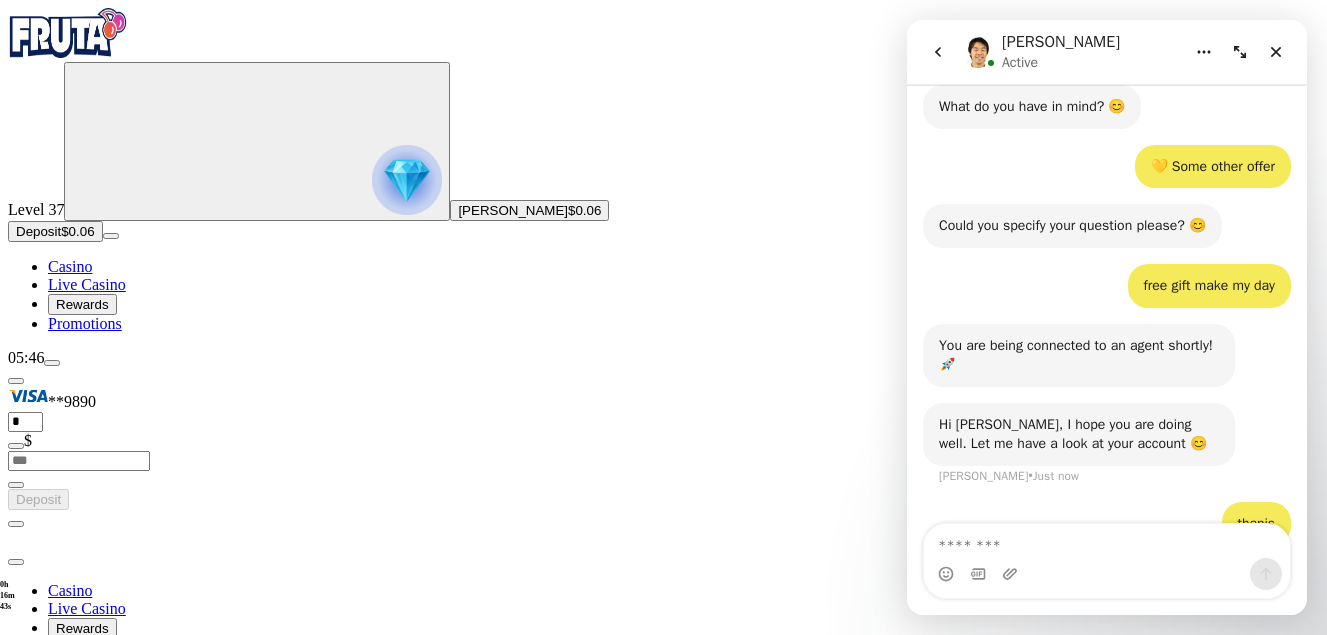 scroll, scrollTop: 504, scrollLeft: 0, axis: vertical 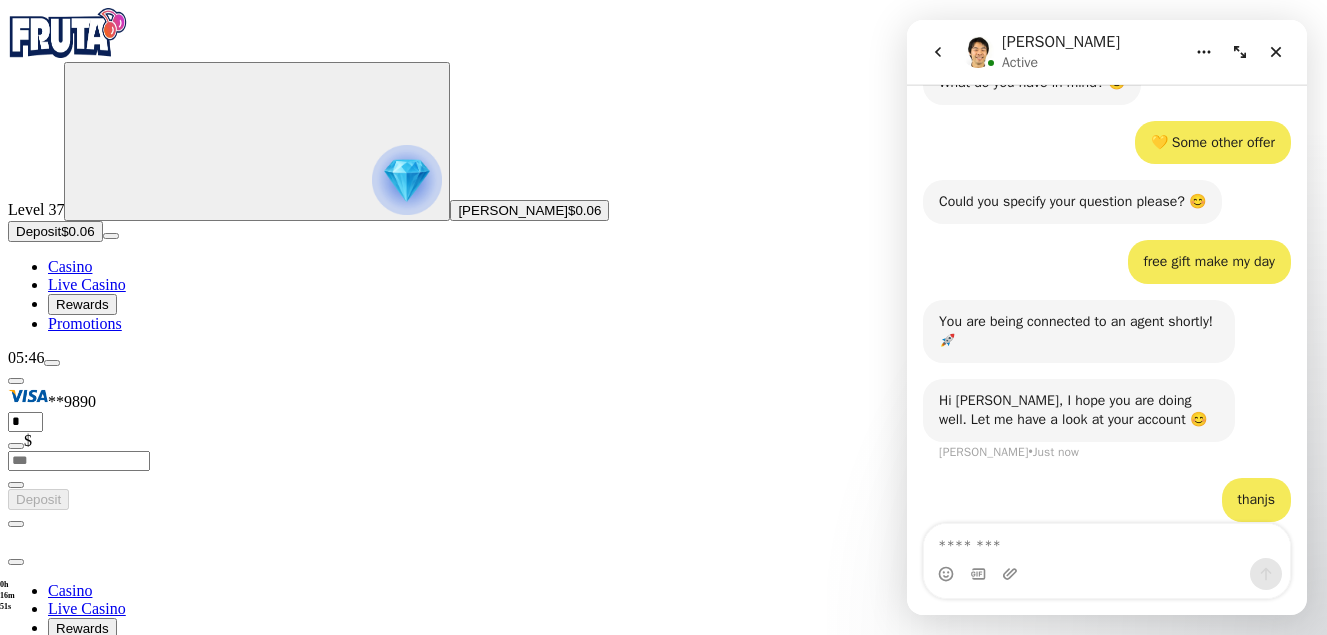 click on "Transactions History" at bounding box center (114, 897) 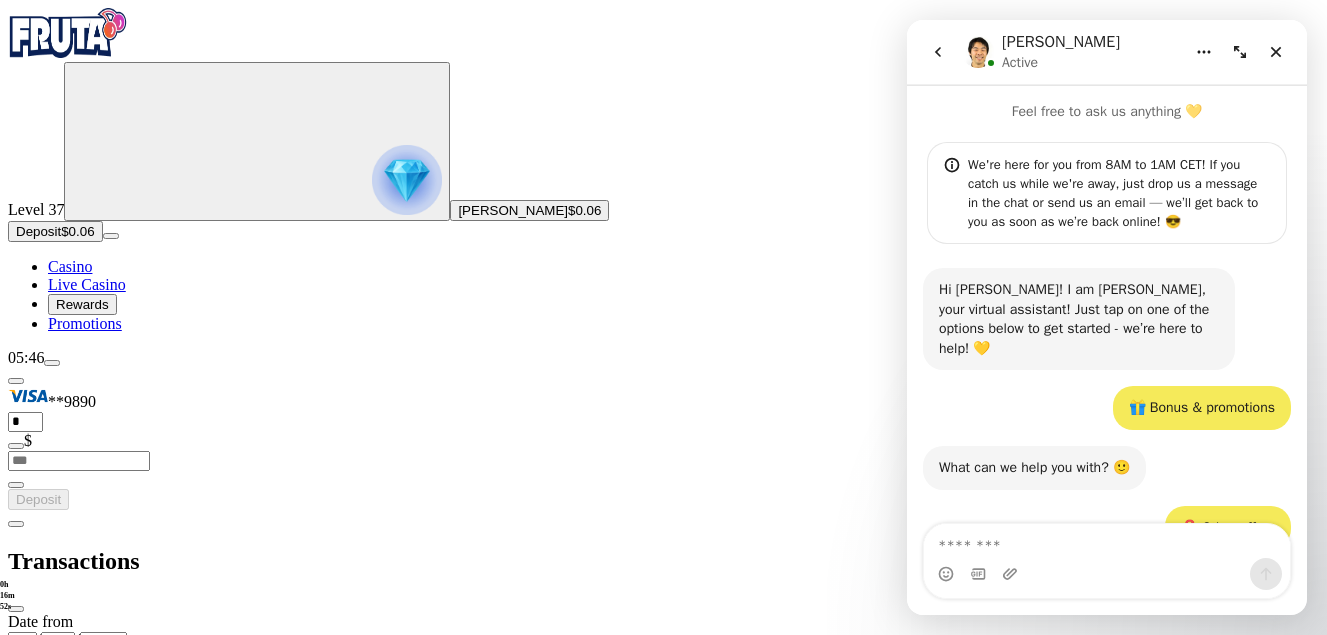 scroll, scrollTop: 504, scrollLeft: 0, axis: vertical 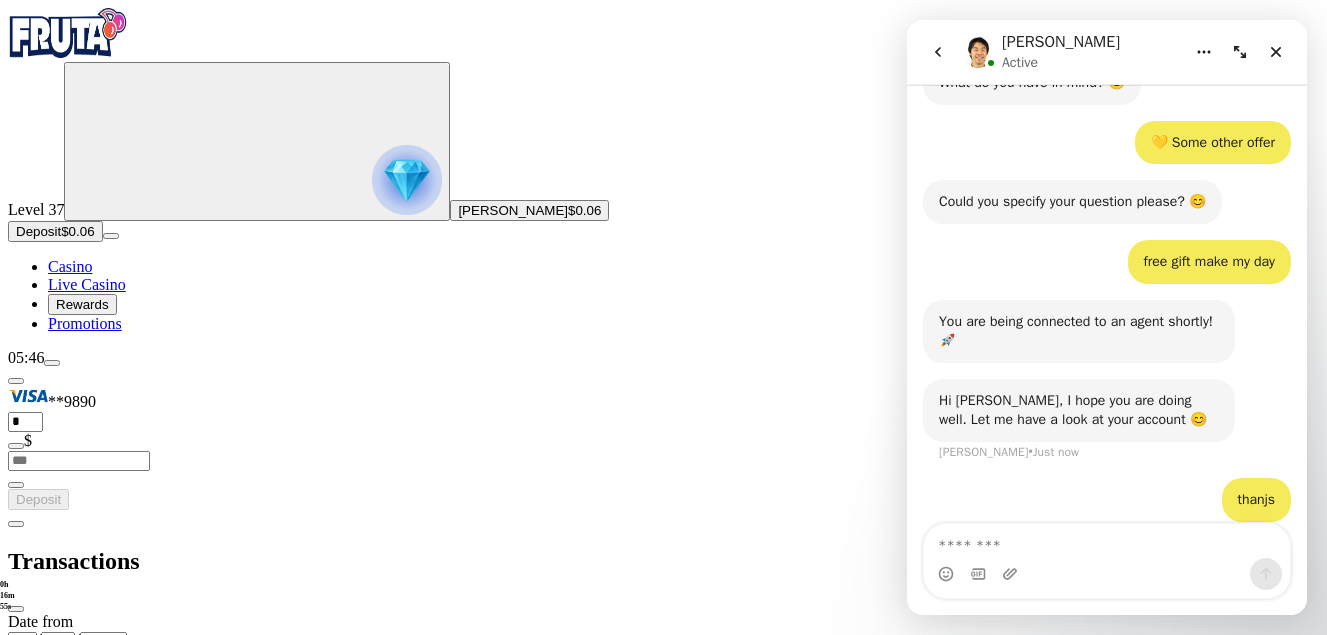 click on "/ /" at bounding box center (663, 641) 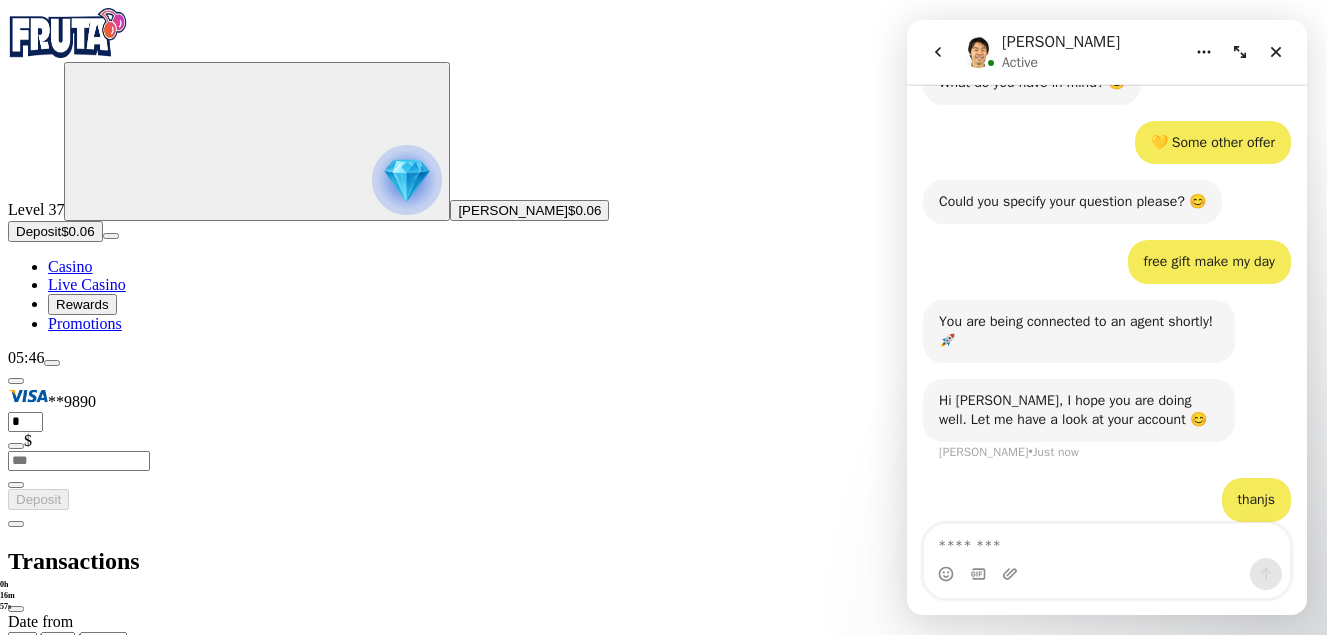 click on "‹" at bounding box center [1017, 662] 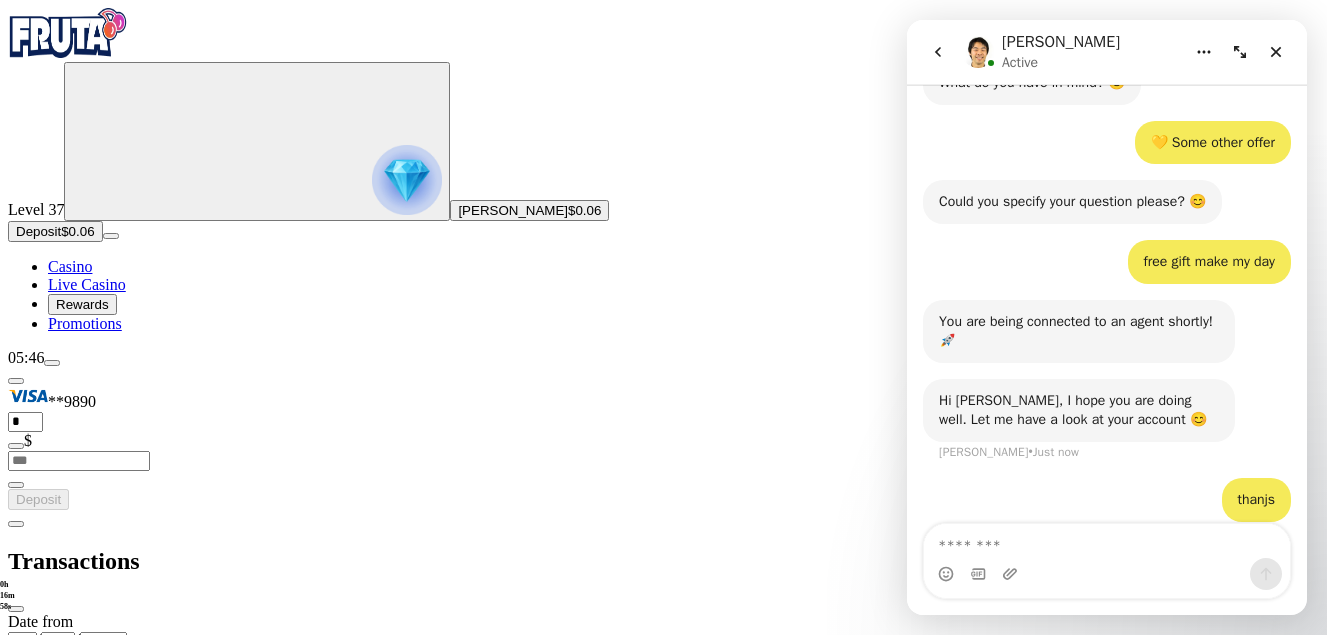 click on "‹" at bounding box center (1017, 662) 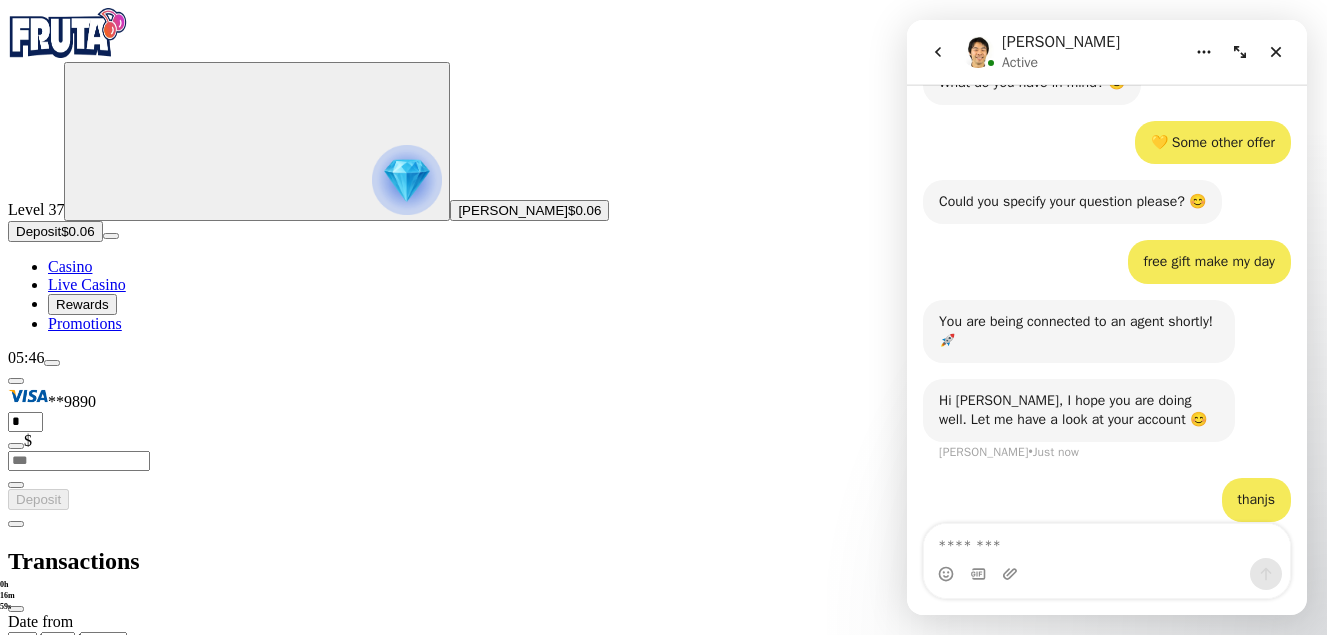 click on "‹" at bounding box center (1017, 662) 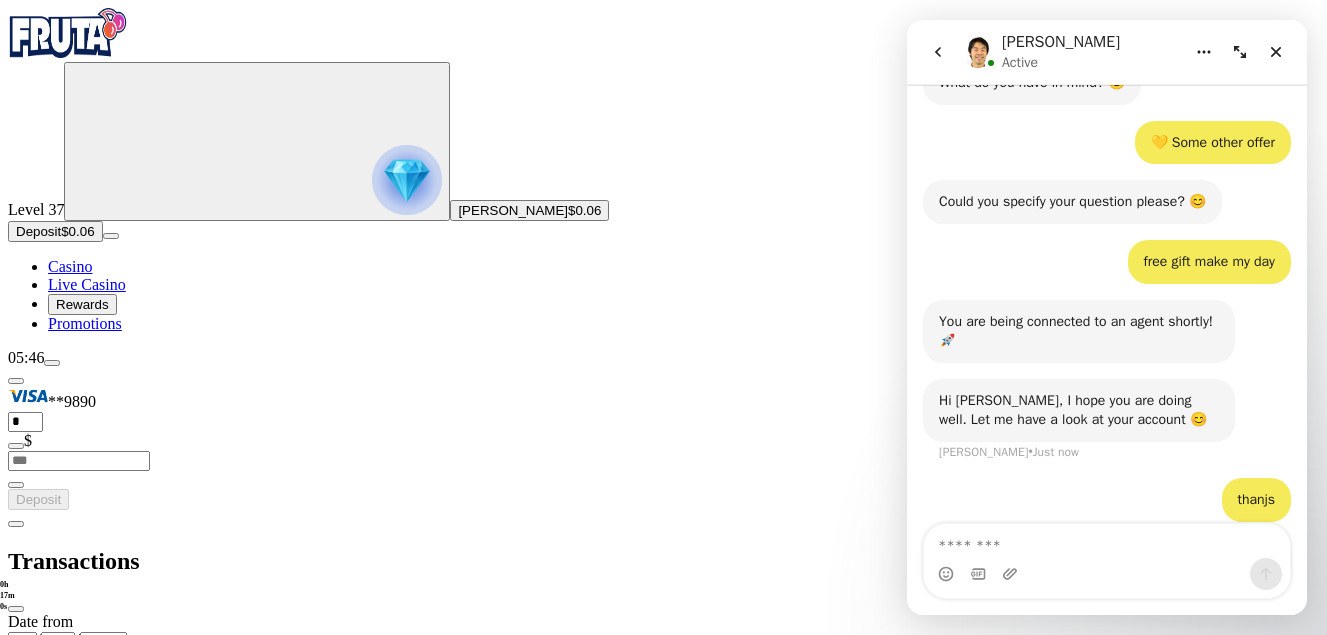 click on "‹" at bounding box center [1017, 662] 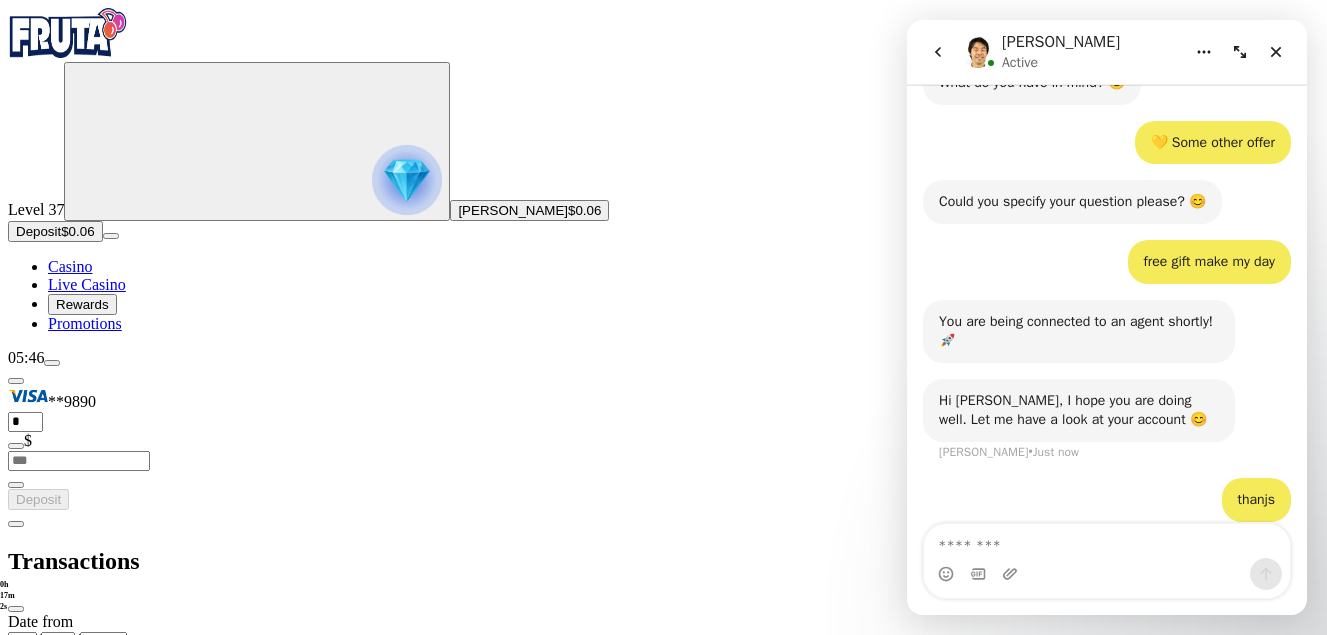 click on "1" at bounding box center (1151, 701) 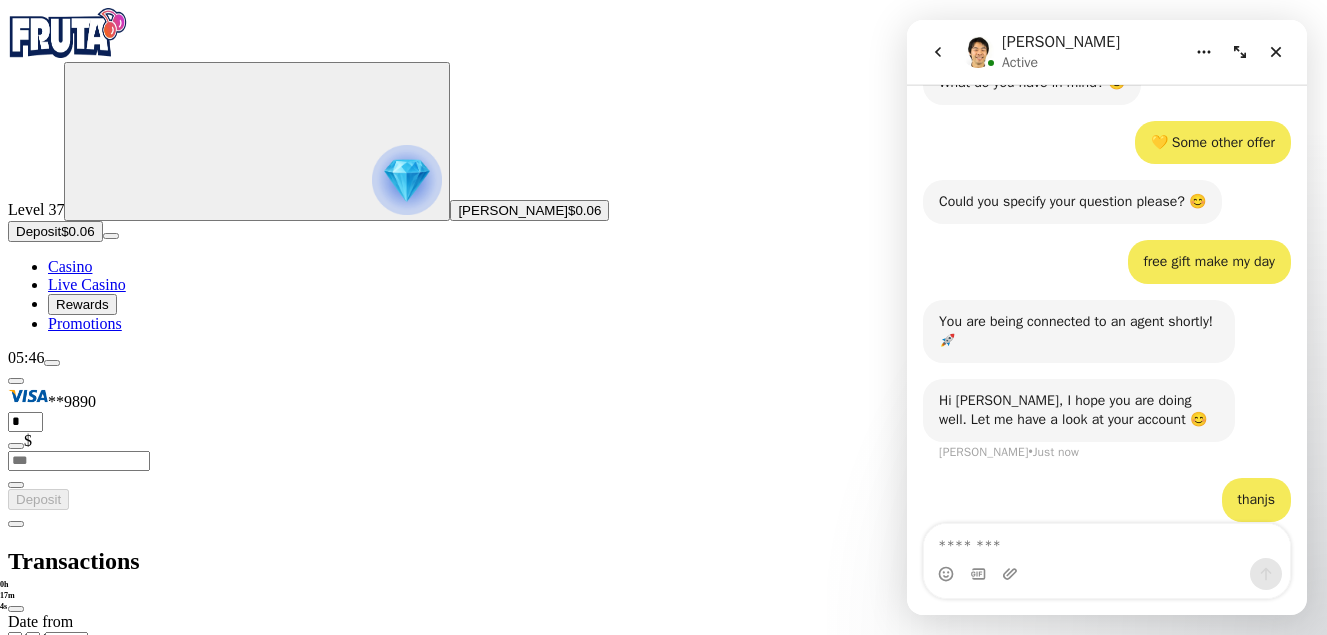 click on "/ /" at bounding box center [663, 680] 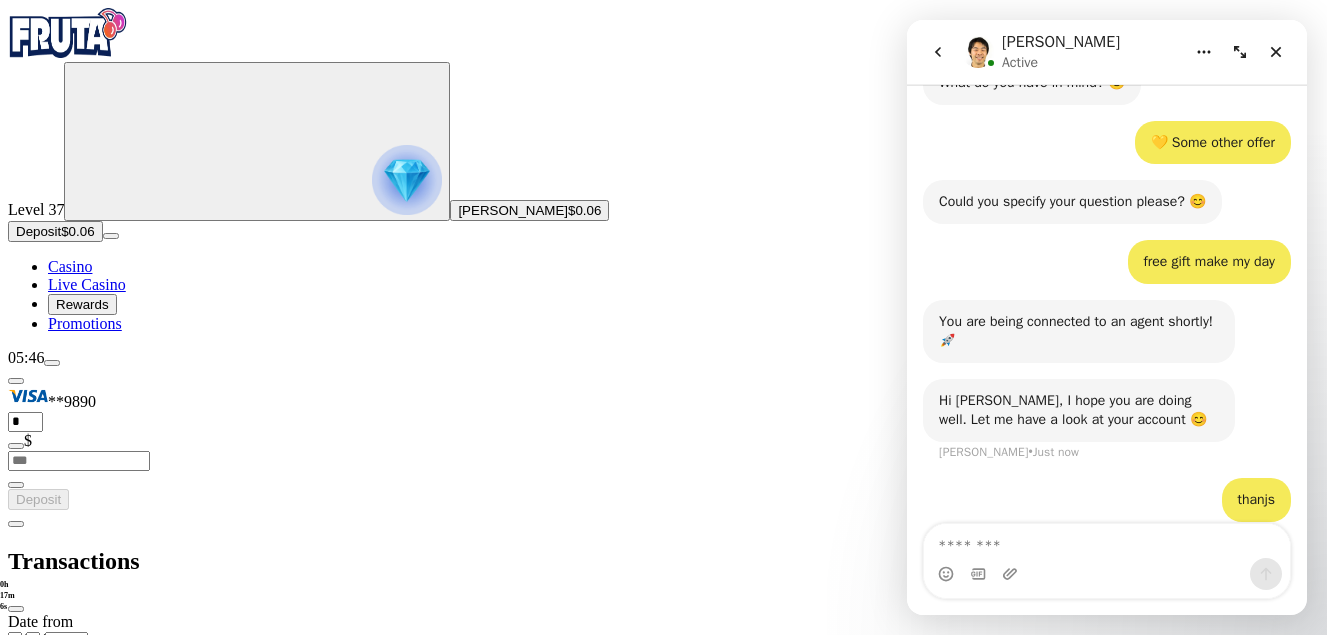 click on "1" at bounding box center [1103, 740] 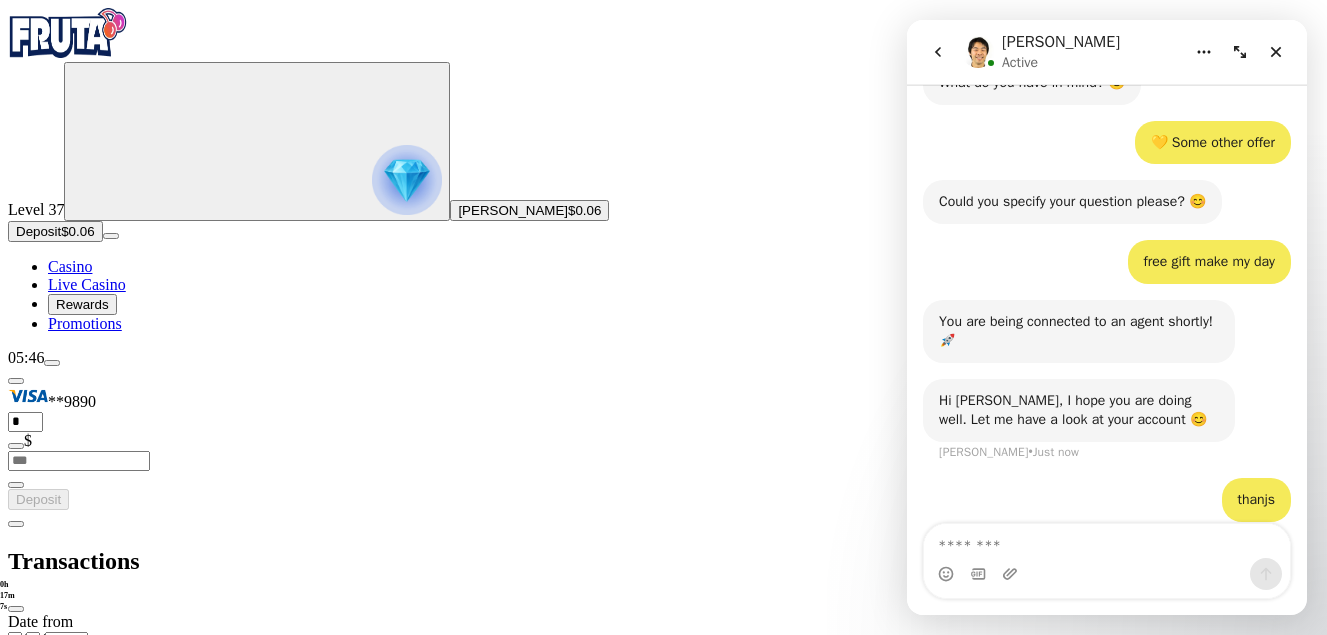 click on "Show Transactions" at bounding box center [72, 1008] 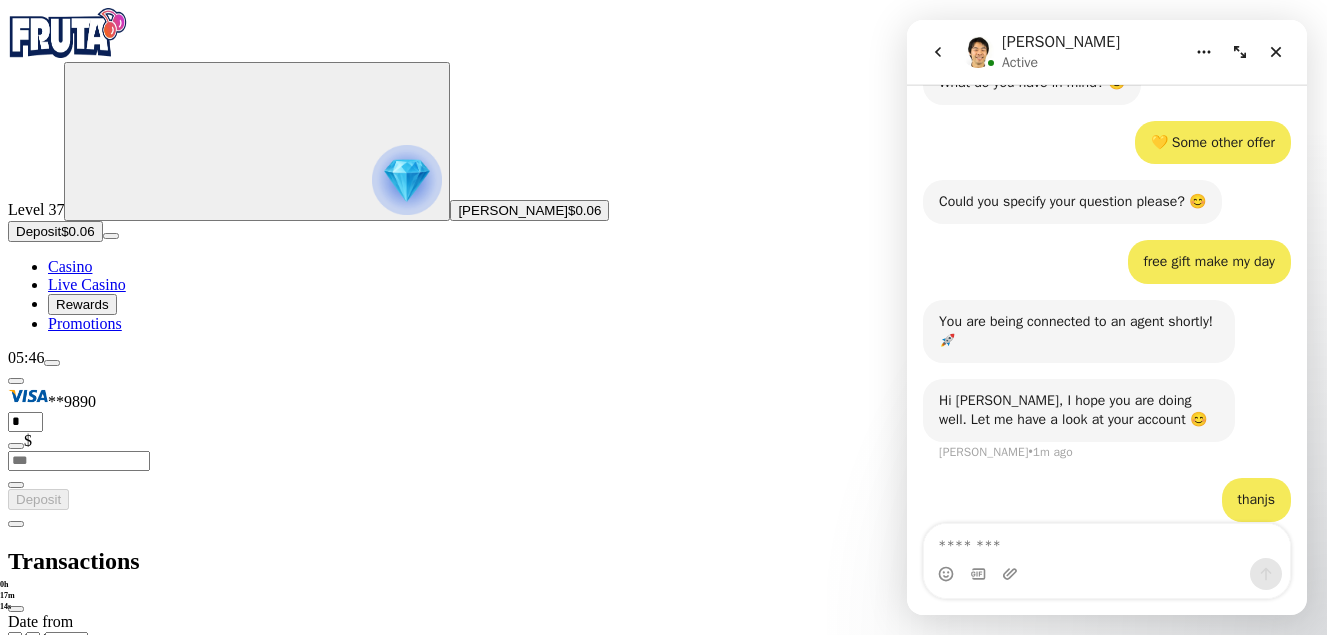 scroll, scrollTop: 500, scrollLeft: 0, axis: vertical 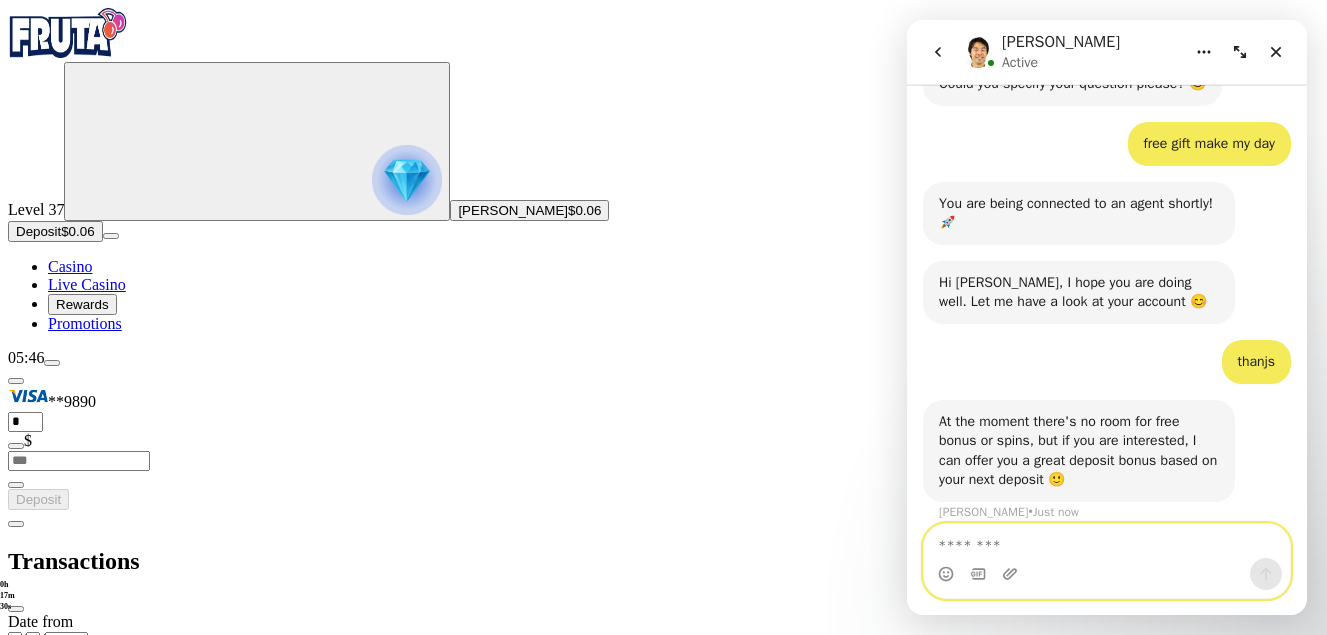 click at bounding box center [1107, 541] 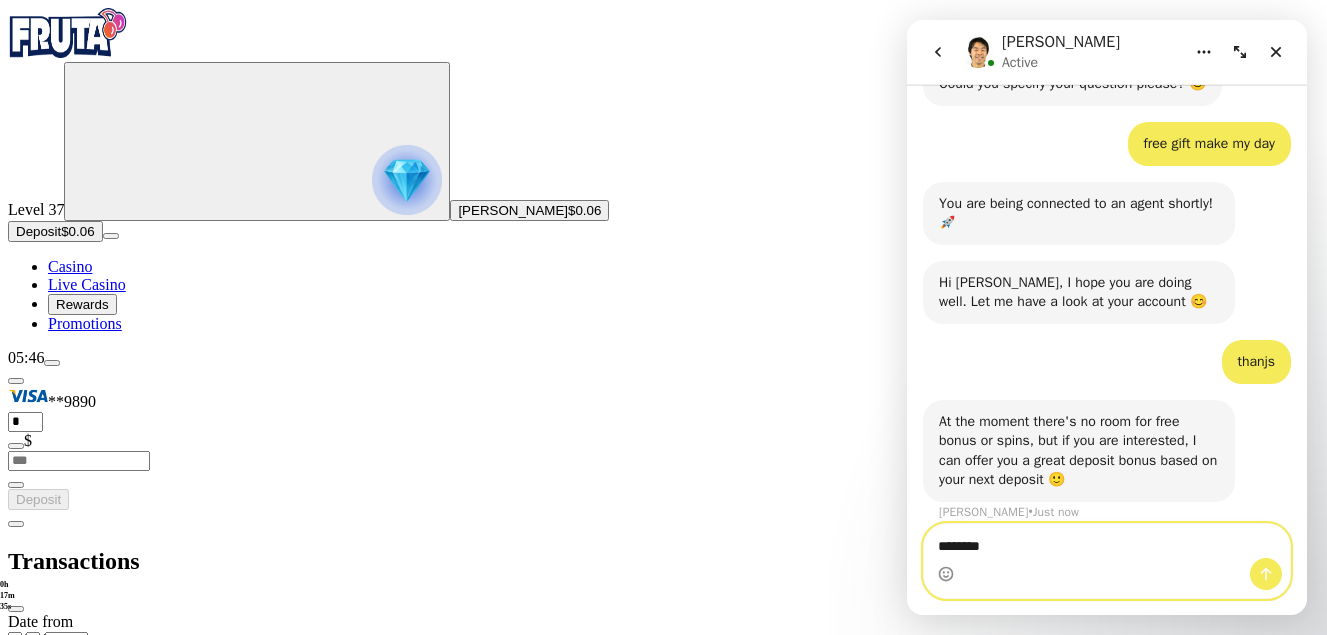 type on "*********" 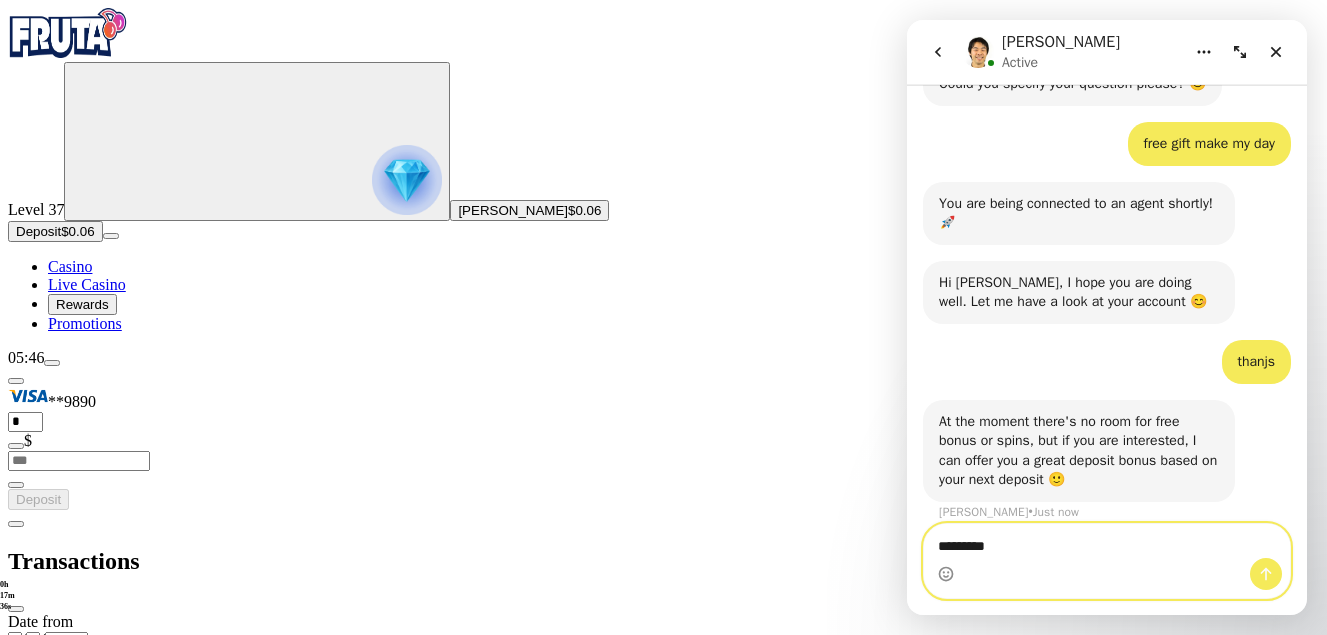 type 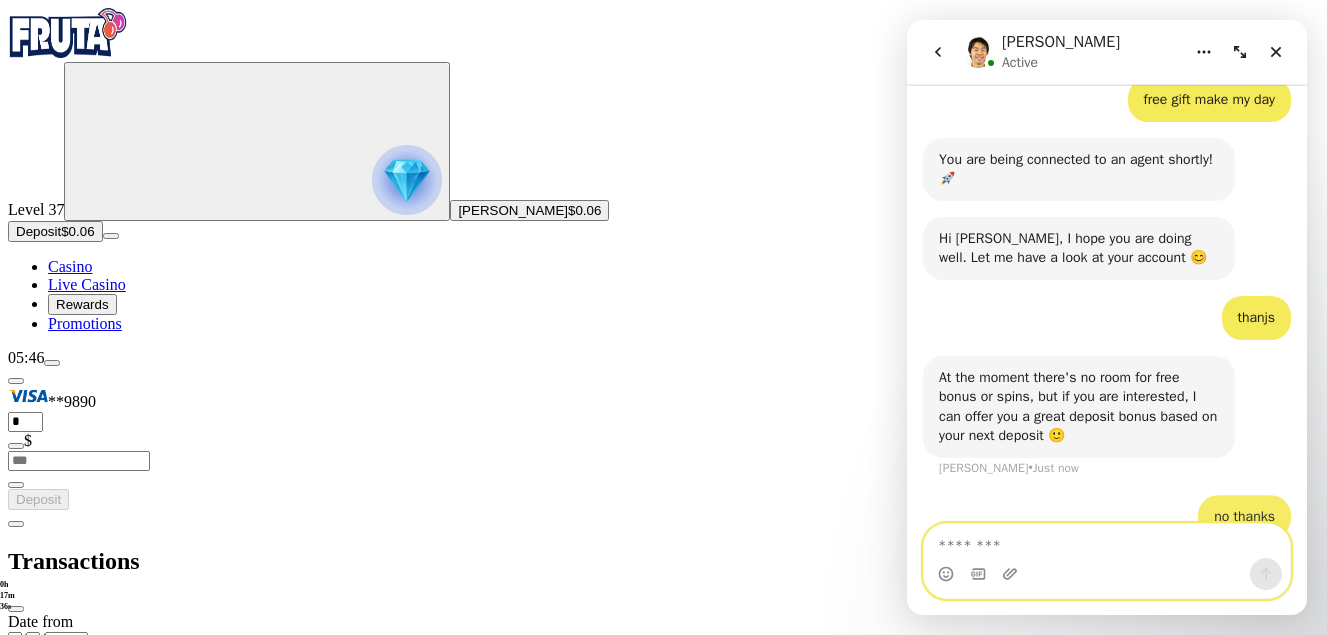 scroll, scrollTop: 682, scrollLeft: 0, axis: vertical 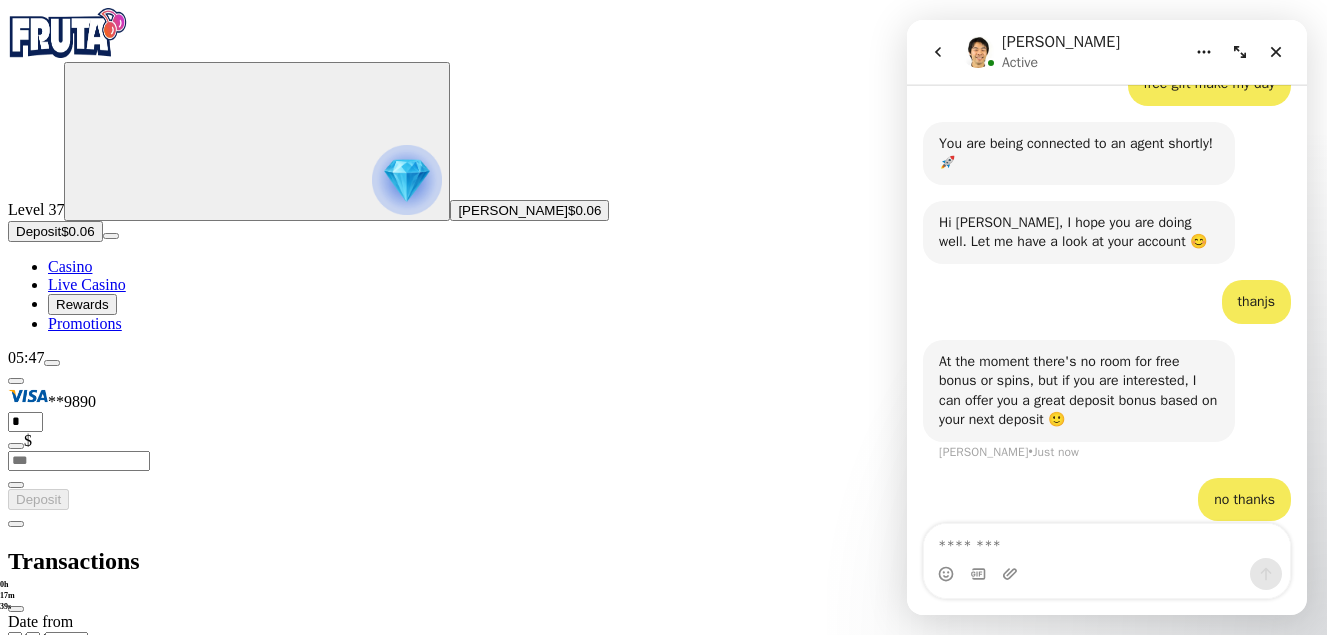 click at bounding box center (663, 10208) 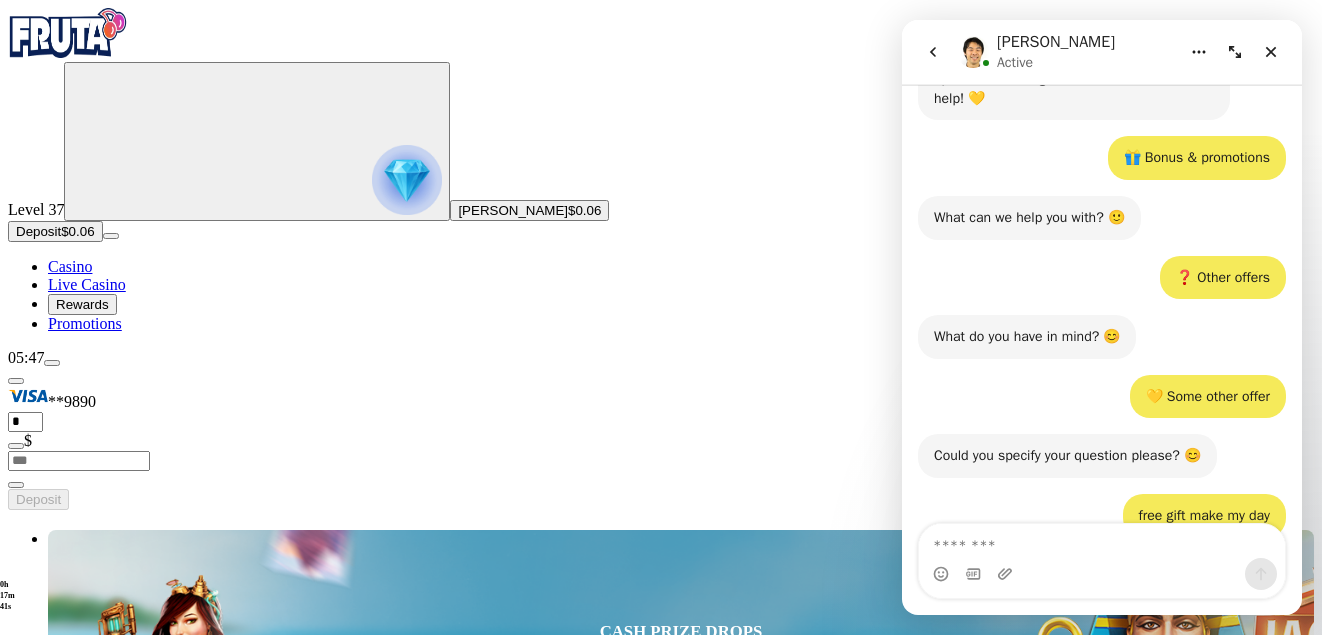 scroll, scrollTop: 682, scrollLeft: 0, axis: vertical 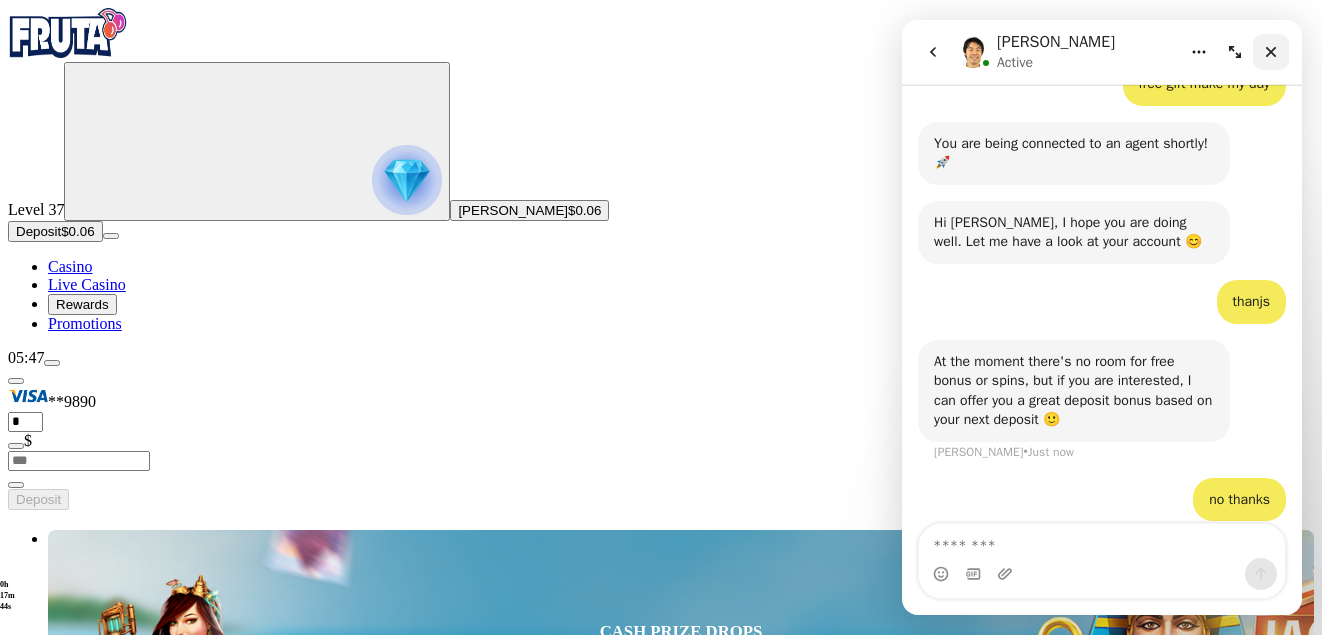 click 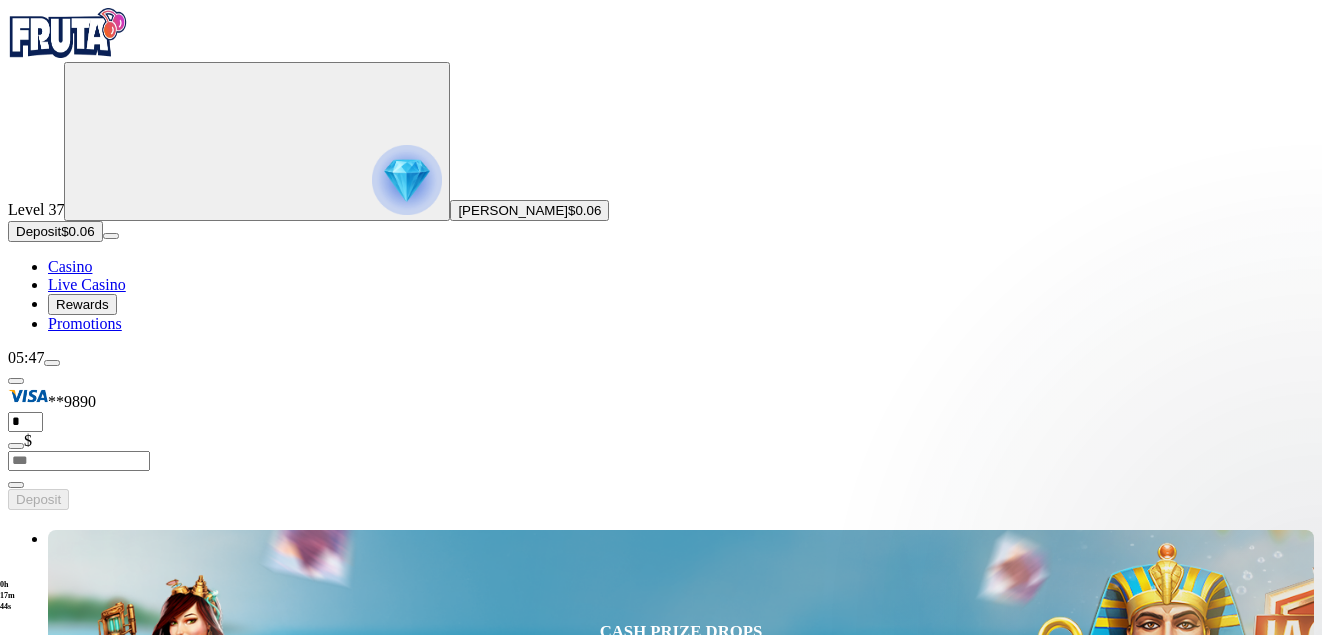 scroll, scrollTop: 0, scrollLeft: 0, axis: both 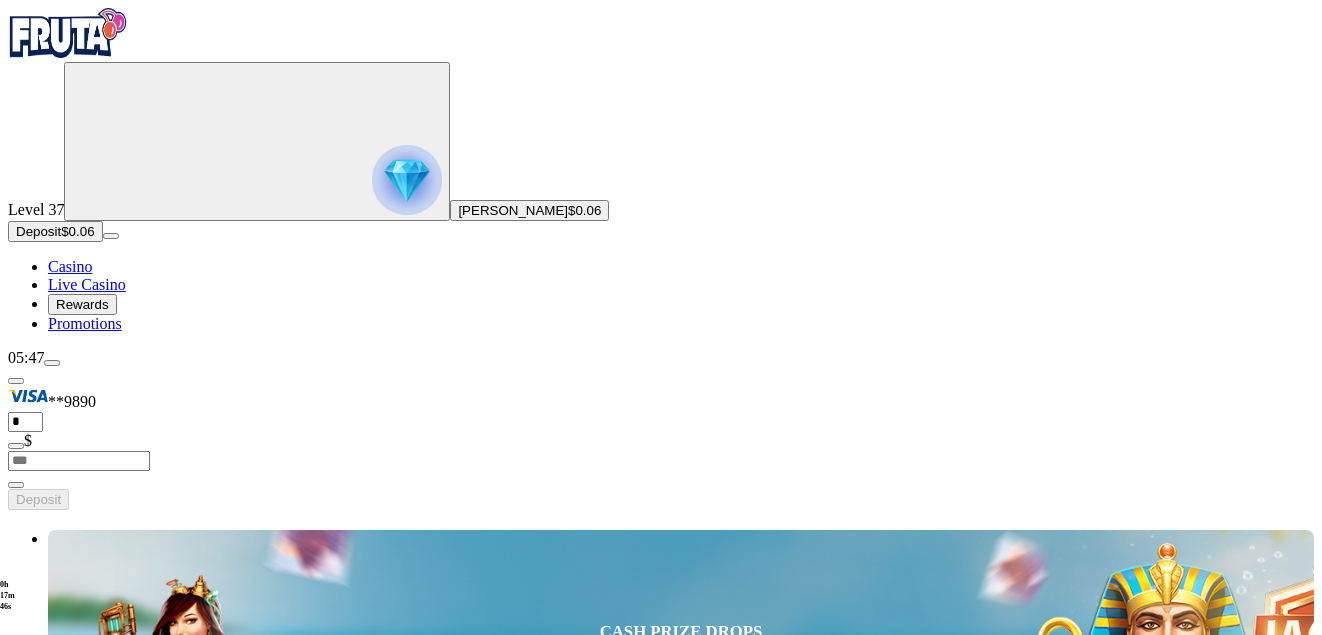 click at bounding box center [1085, 2916] 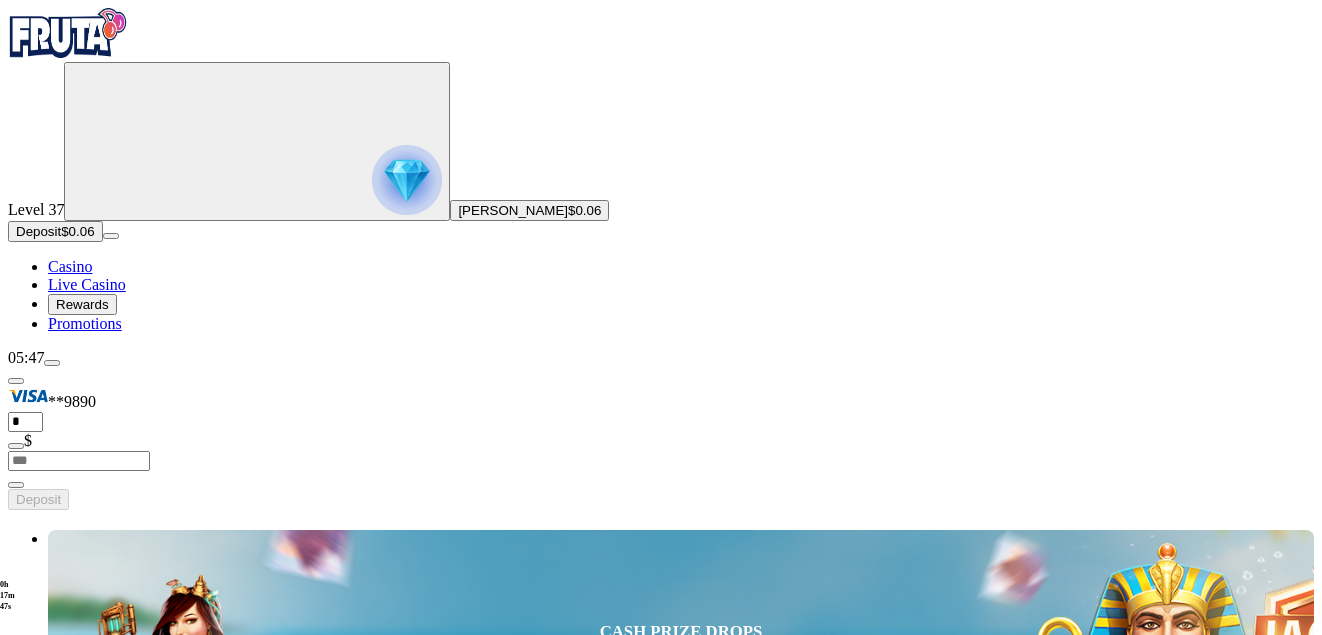 click at bounding box center [928, 2917] 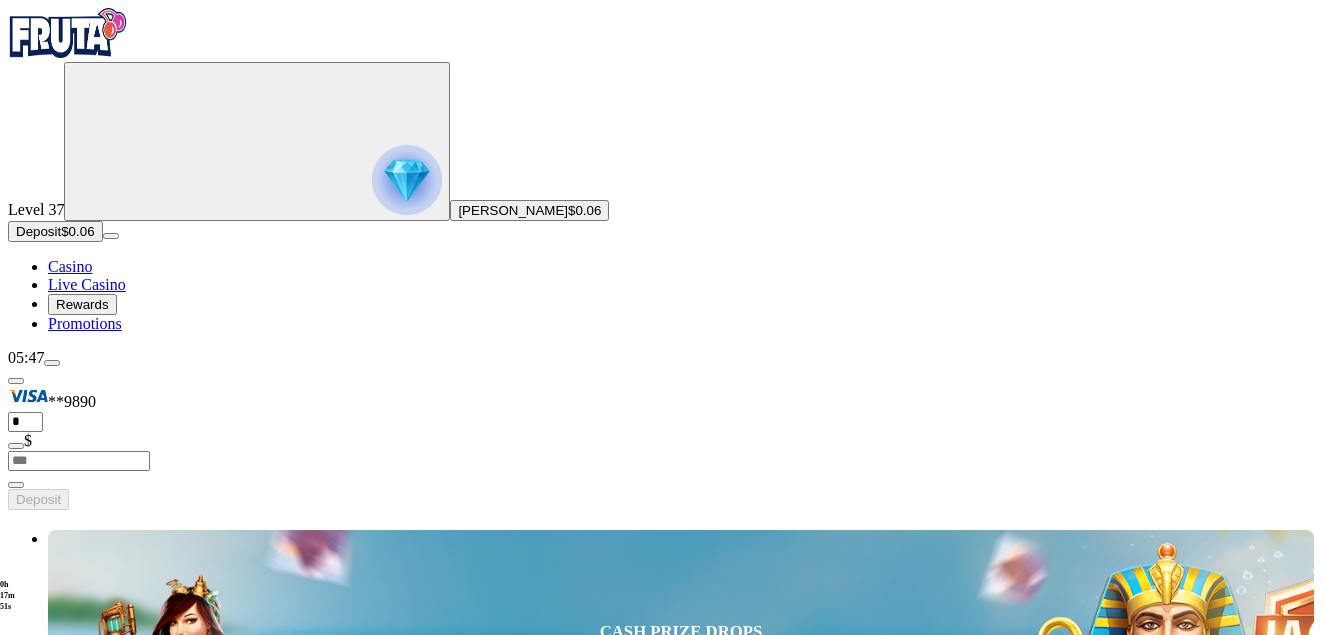 type on "****" 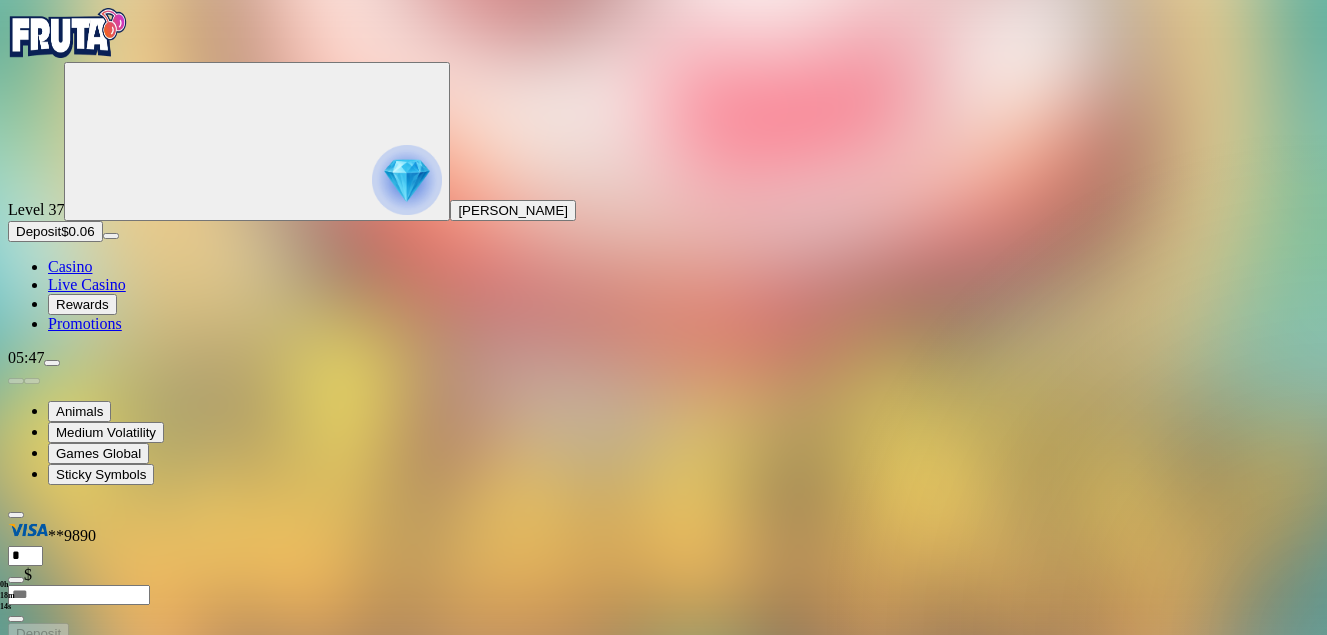 scroll, scrollTop: 0, scrollLeft: 0, axis: both 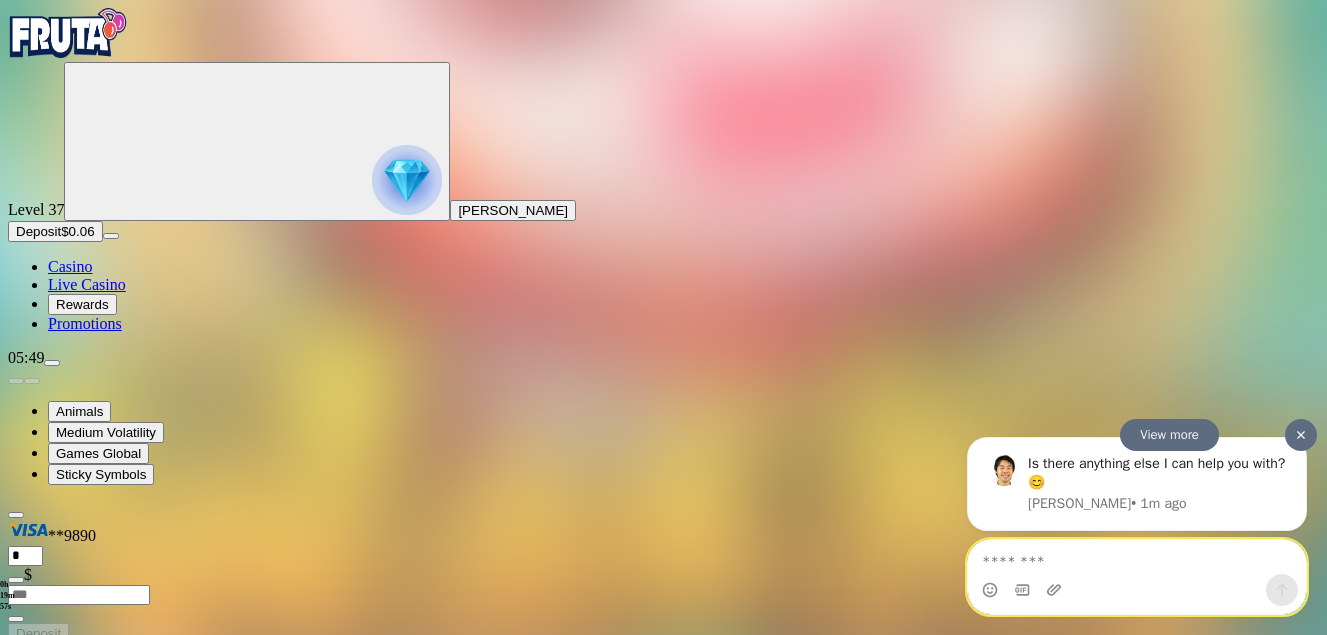 click at bounding box center (1137, 556) 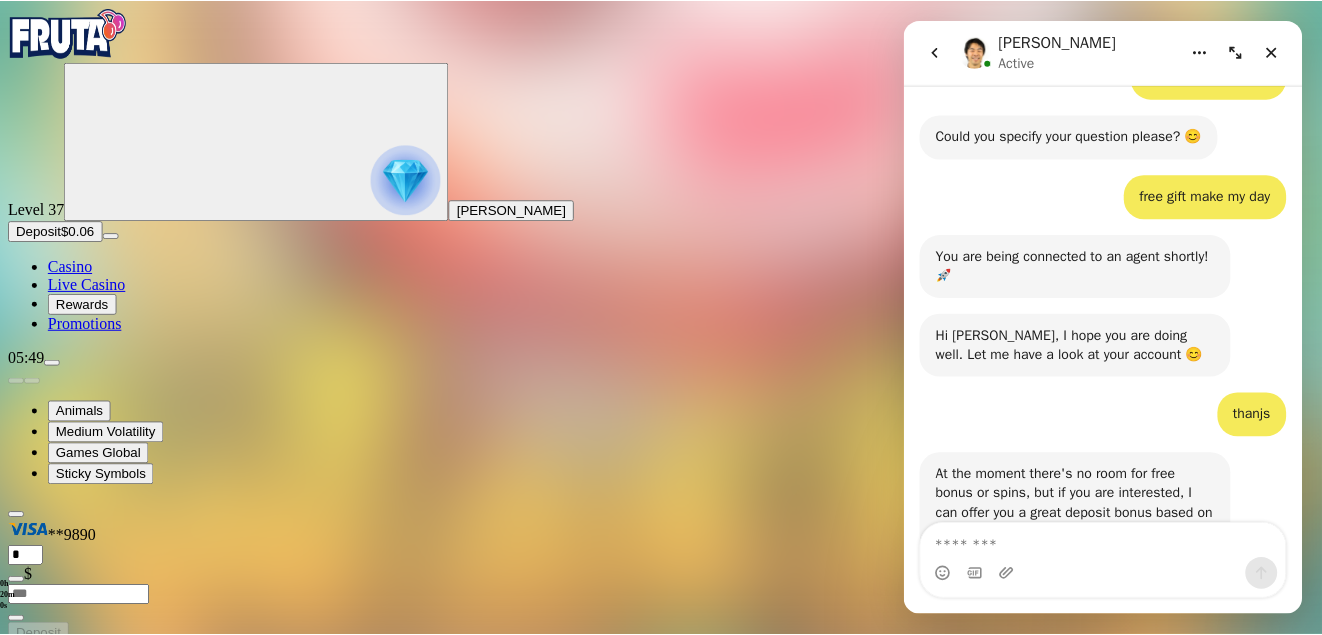 scroll, scrollTop: 761, scrollLeft: 0, axis: vertical 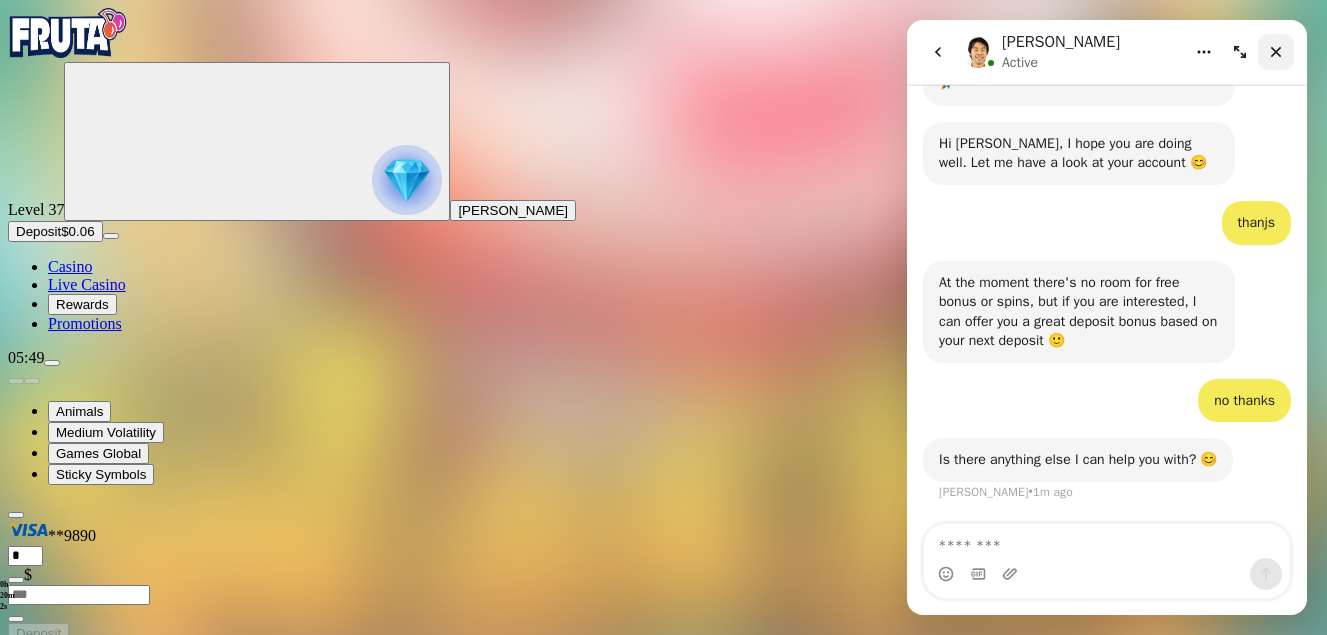 click 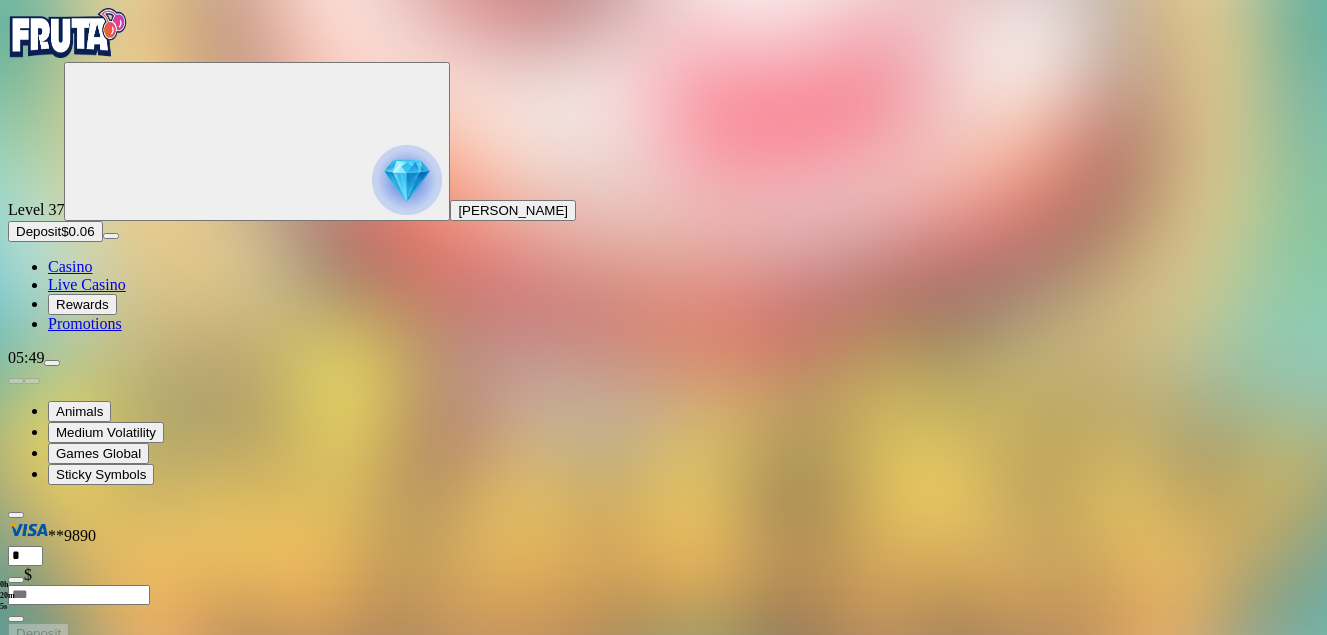 click at bounding box center (16, 837) 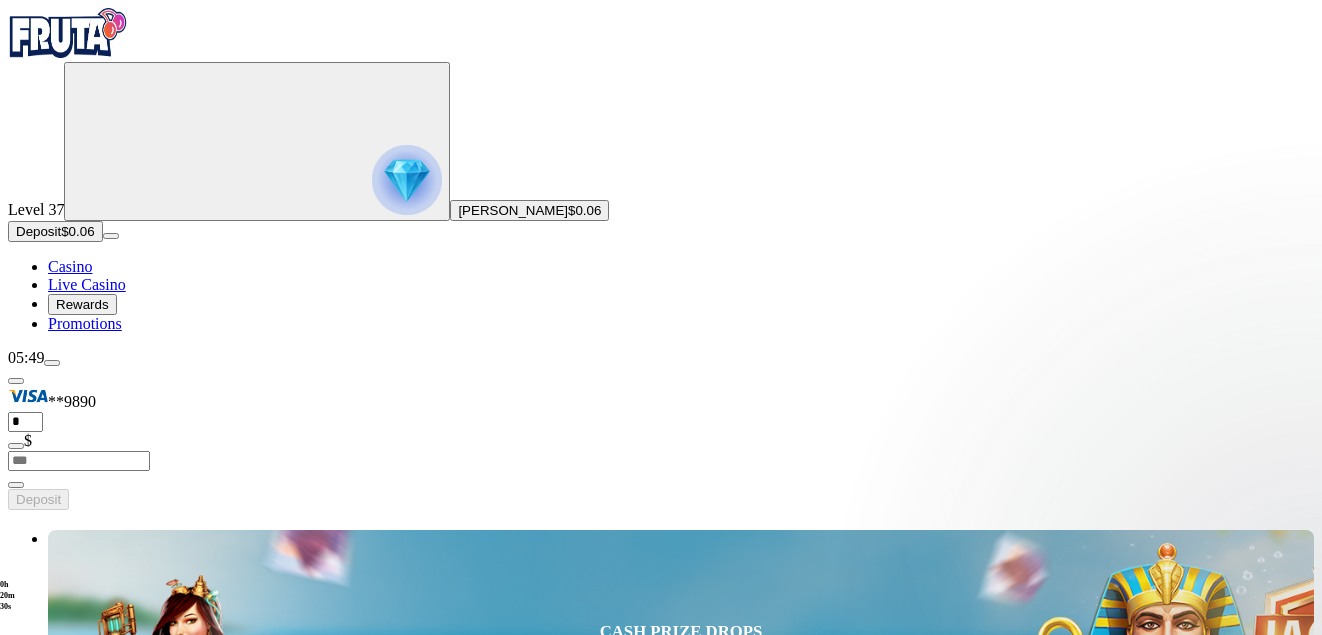 scroll, scrollTop: 0, scrollLeft: 0, axis: both 